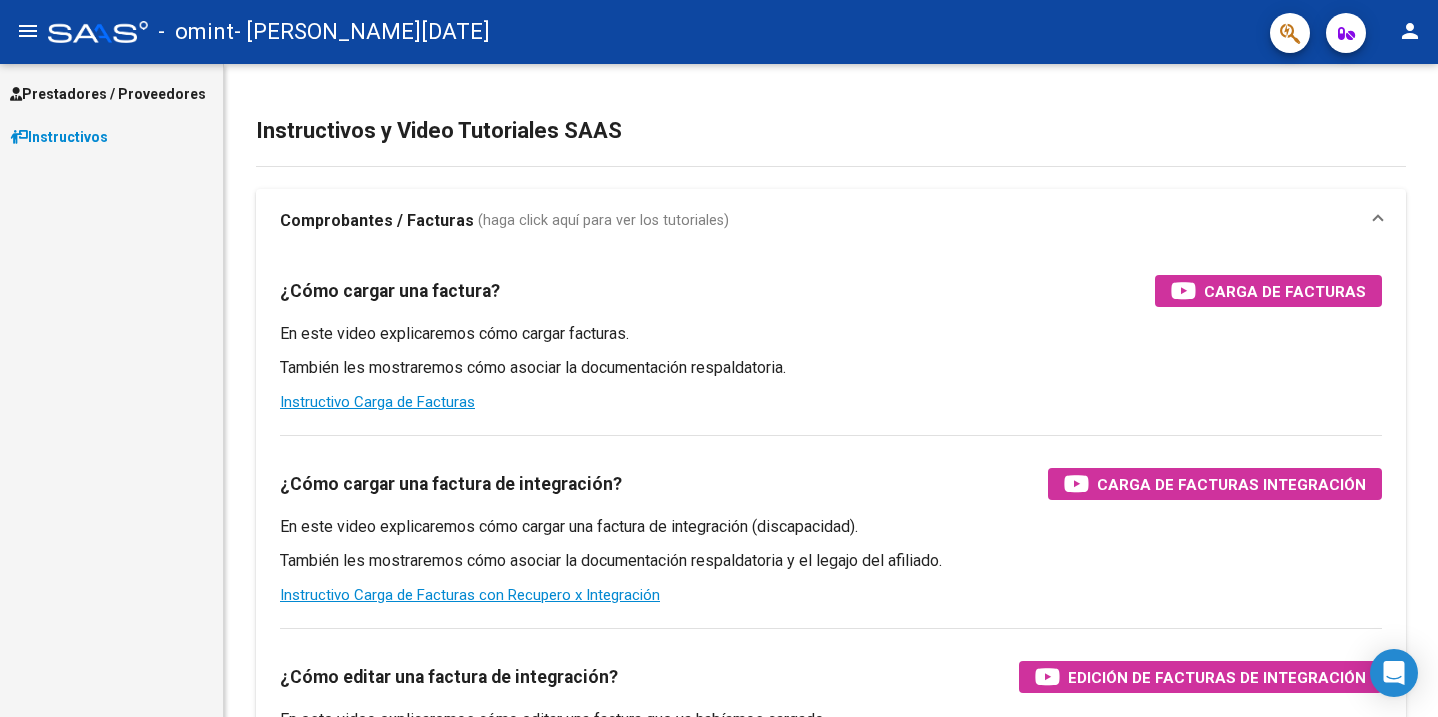 scroll, scrollTop: 0, scrollLeft: 0, axis: both 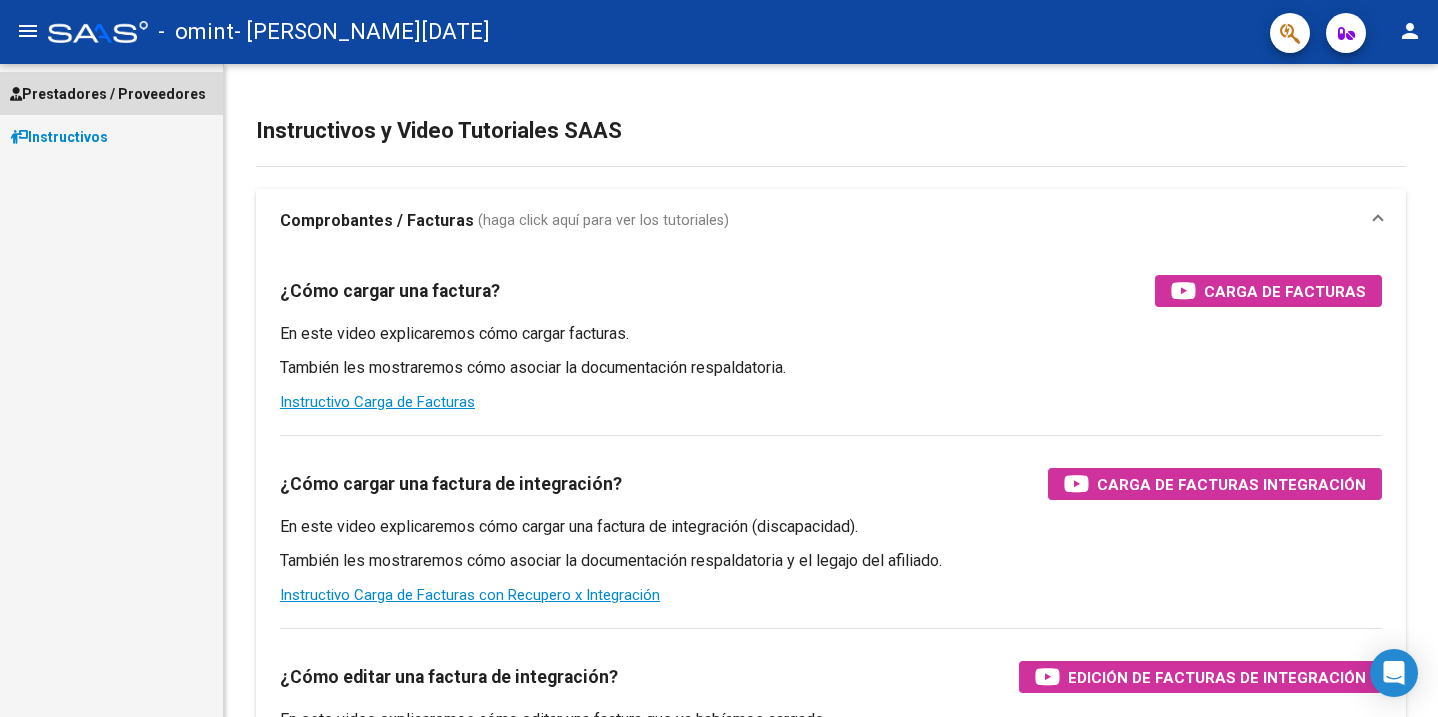 click on "Prestadores / Proveedores" at bounding box center [108, 94] 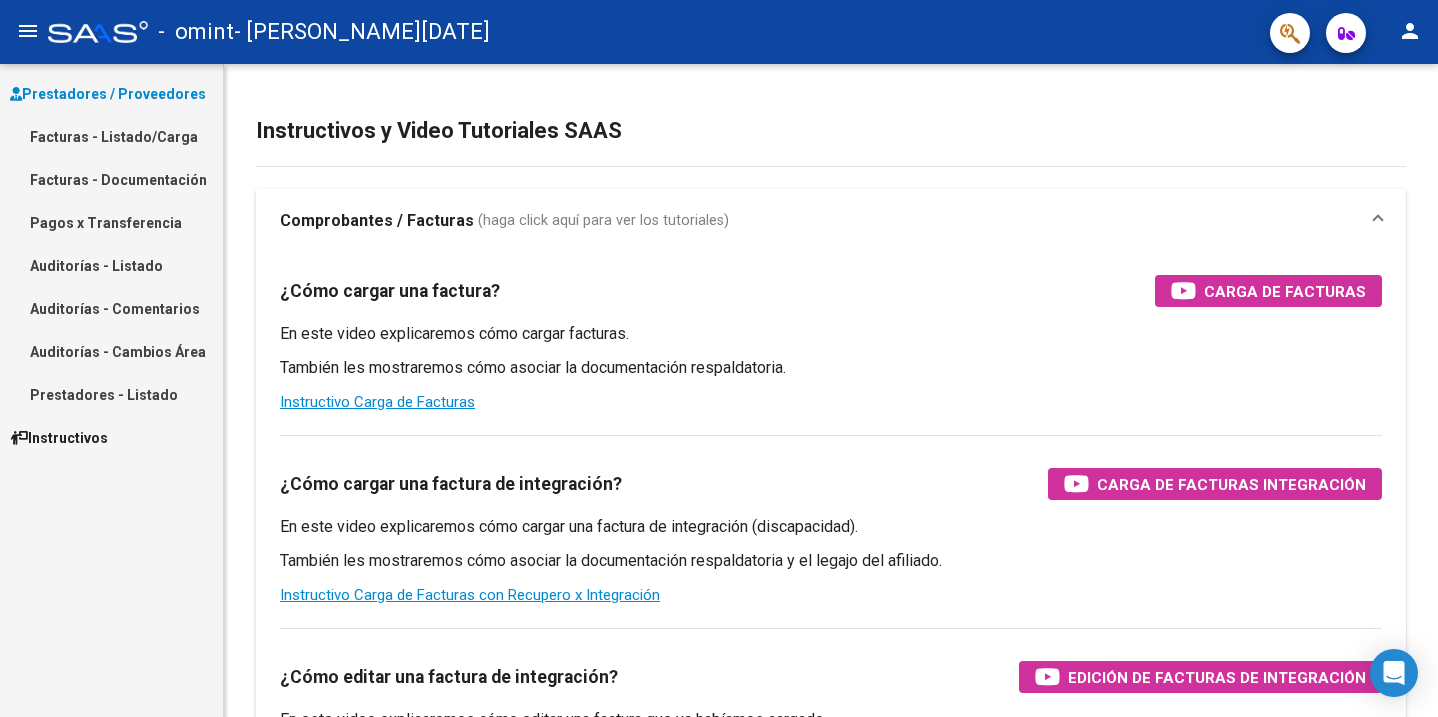 click on "Facturas - Listado/Carga" at bounding box center [111, 136] 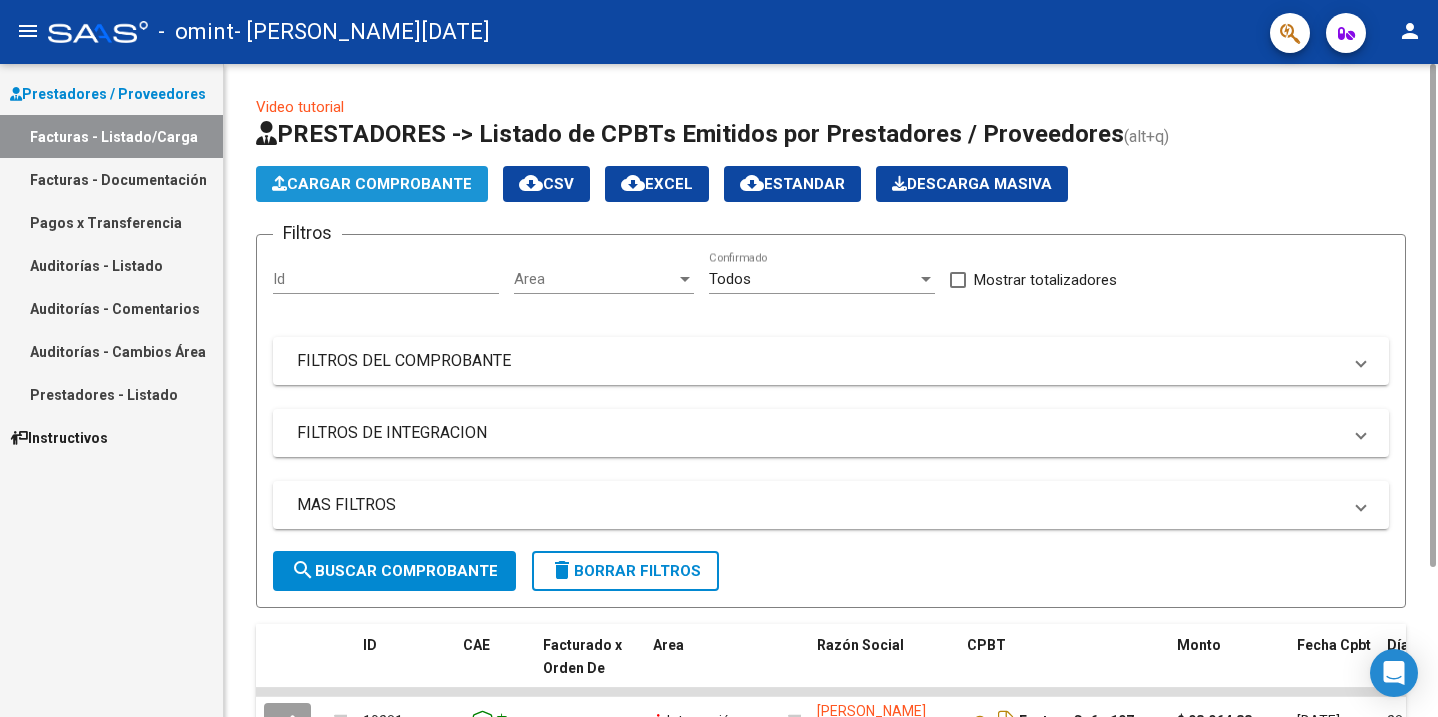 click on "Cargar Comprobante" 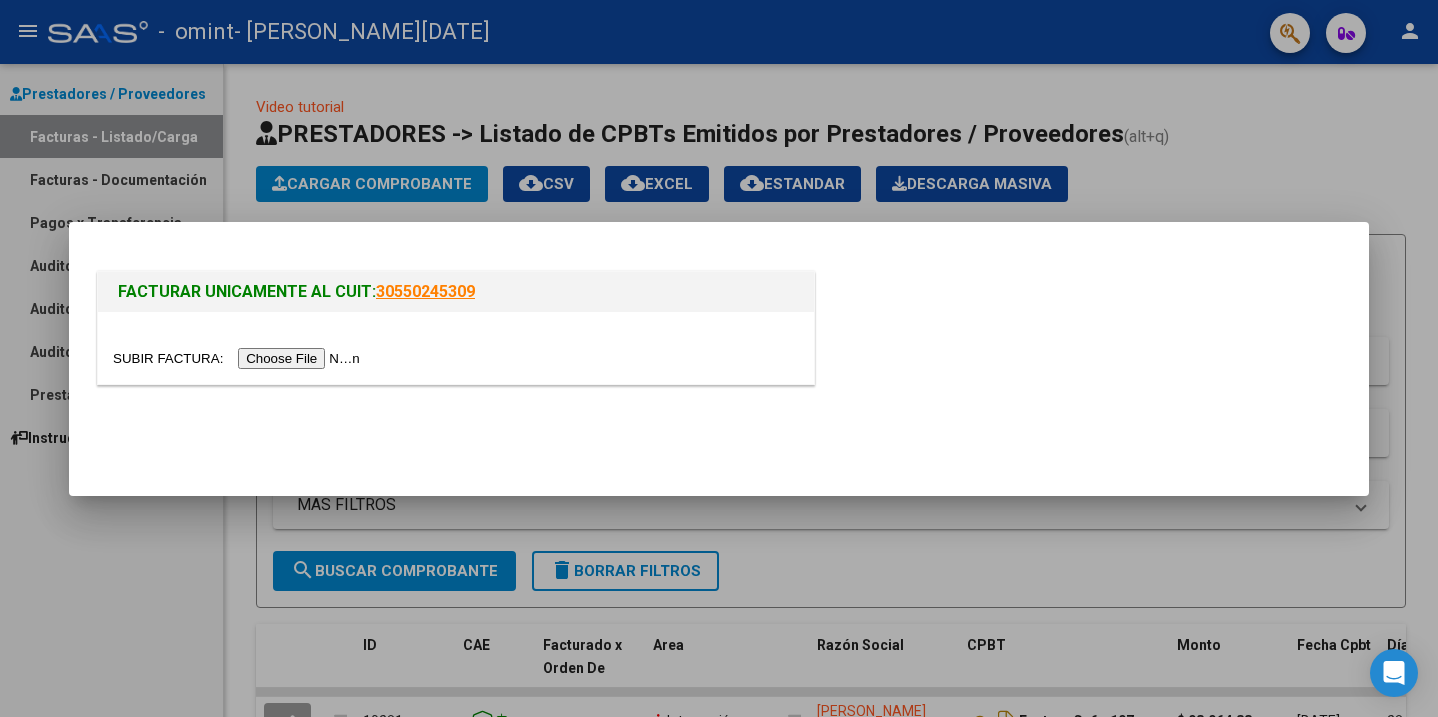 click at bounding box center (239, 358) 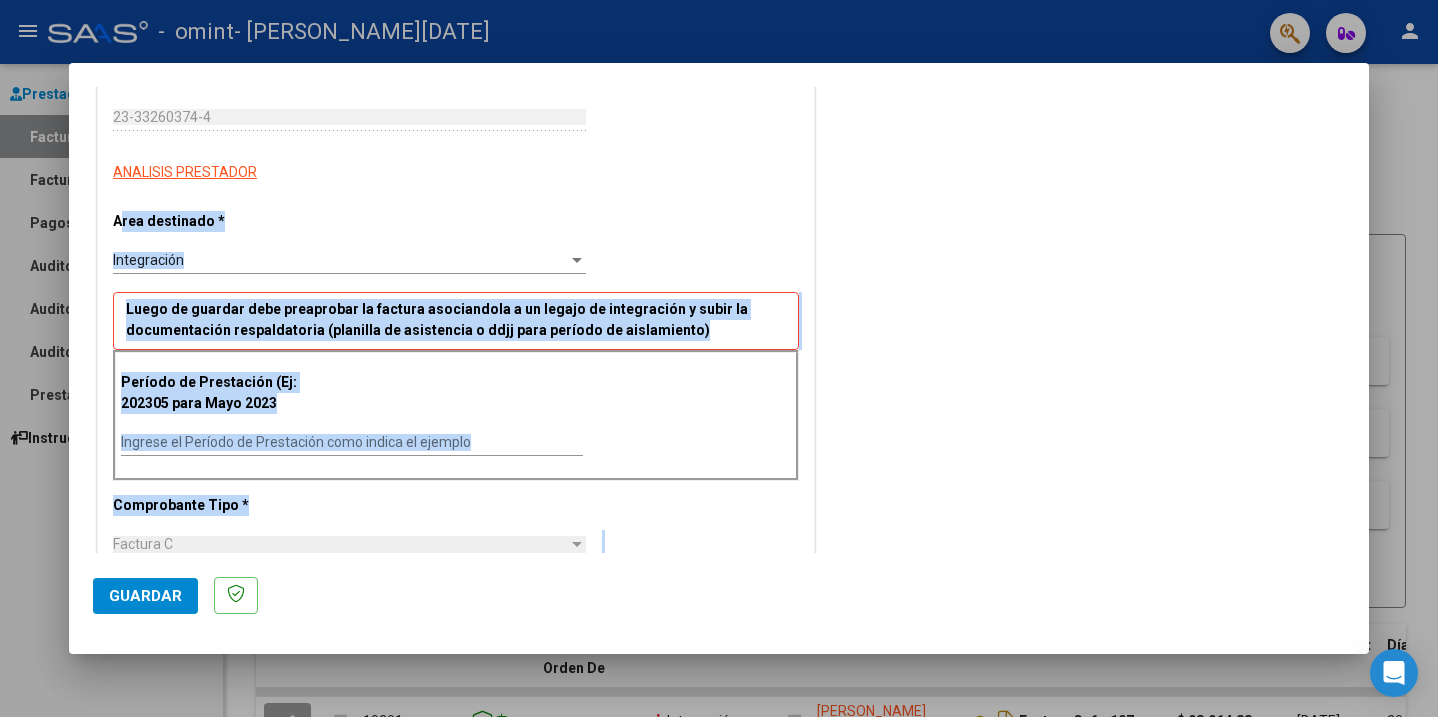 drag, startPoint x: 367, startPoint y: 481, endPoint x: 338, endPoint y: 601, distance: 123.454445 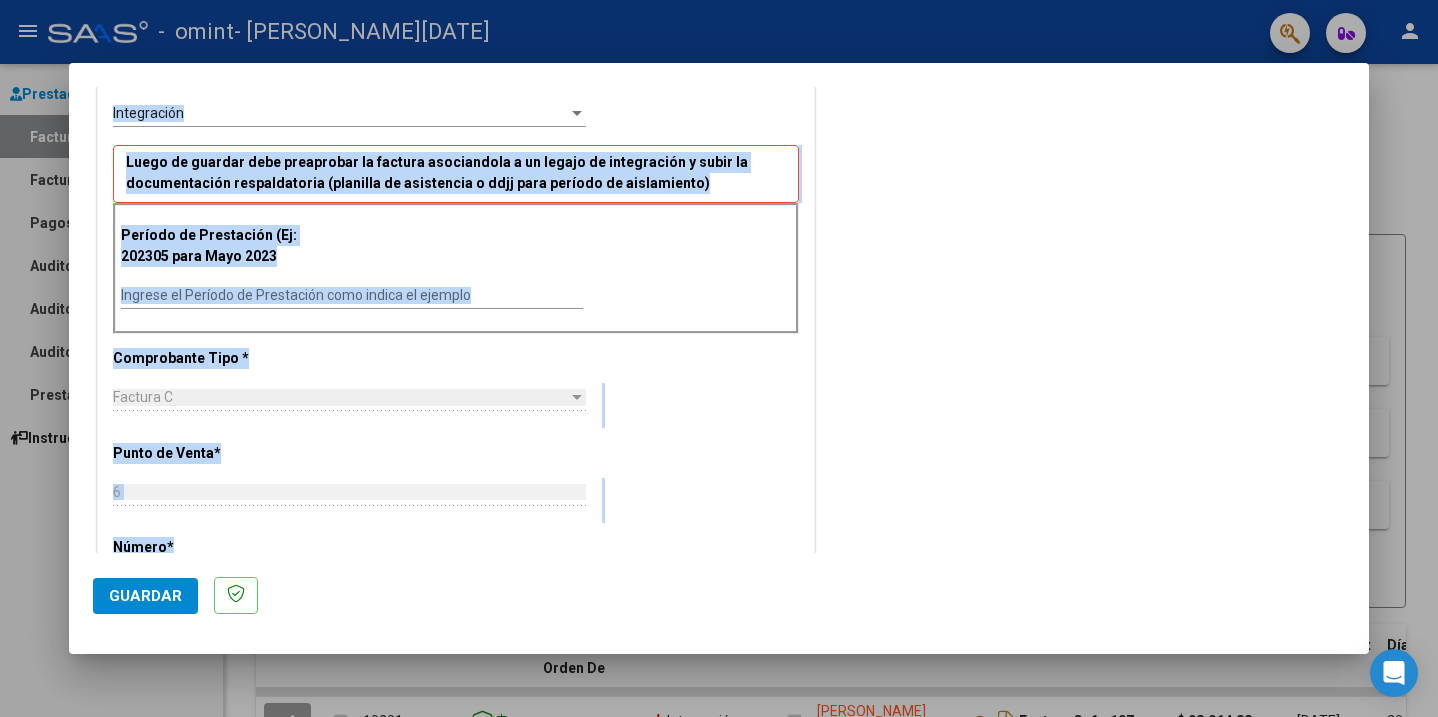 click on "Ingrese el Período de Prestación como indica el ejemplo" at bounding box center [352, 295] 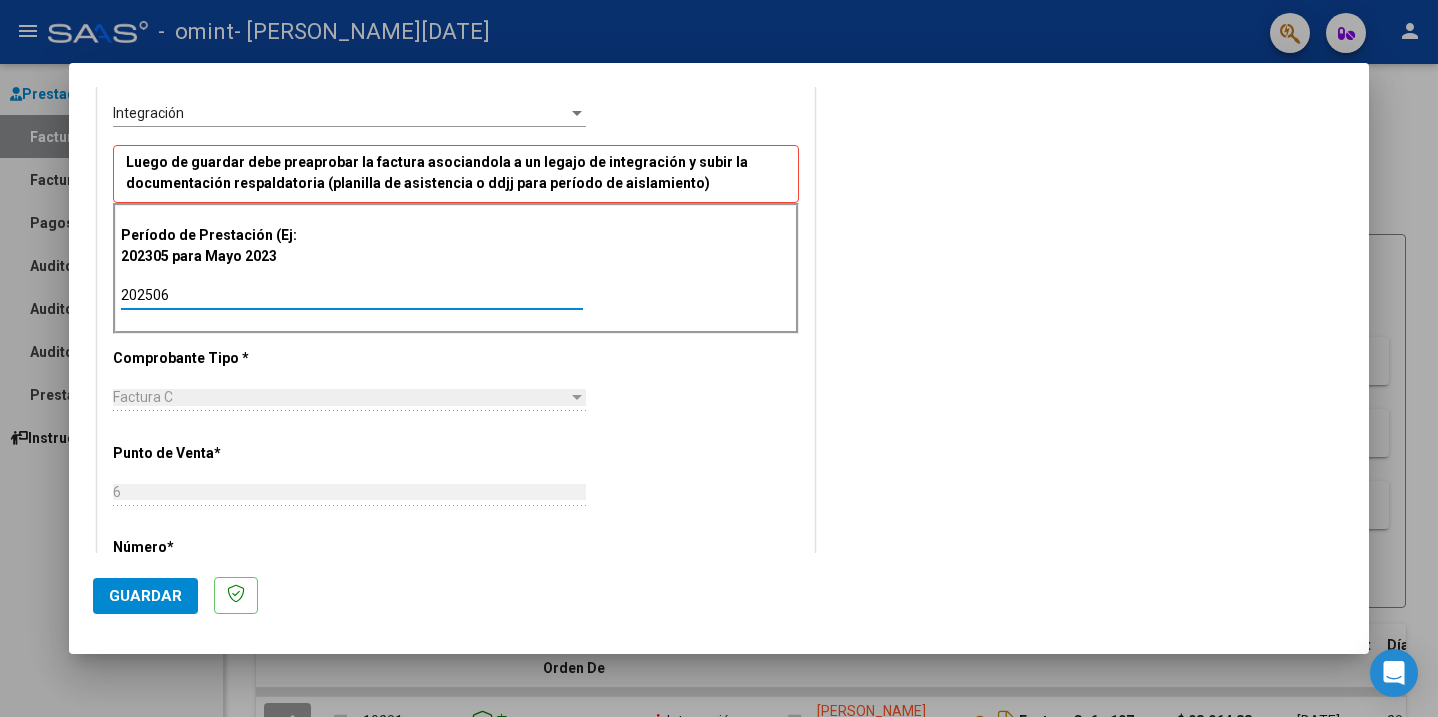 type on "202506" 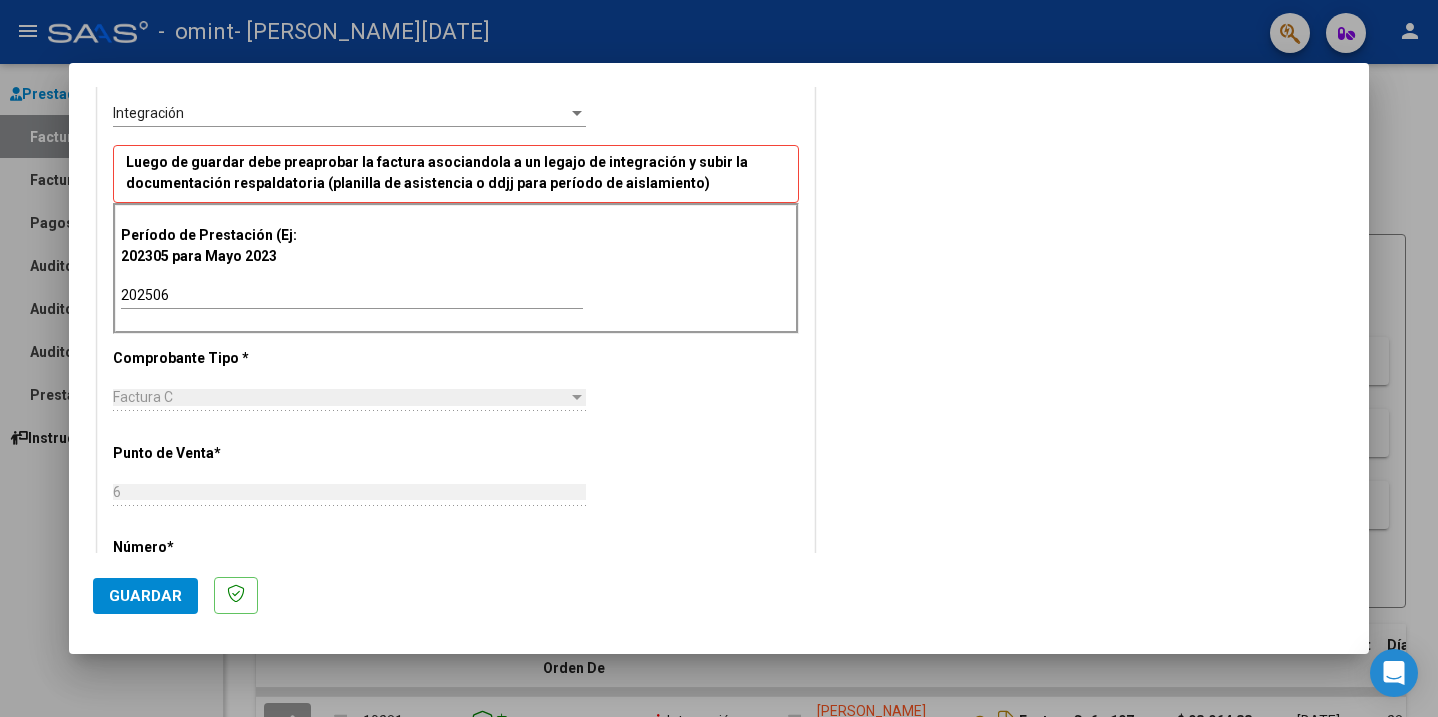 click on "CUIT  *   23-33260374-4 Ingresar CUIT  ANALISIS PRESTADOR  Area destinado * Integración Seleccionar Area Luego de guardar debe preaprobar la factura asociandola a un legajo de integración y subir la documentación respaldatoria (planilla de asistencia o ddjj para período de aislamiento)  Período de Prestación (Ej: 202305 para [DATE]    202506 Ingrese el Período de Prestación como indica el ejemplo   Comprobante Tipo * Factura C Seleccionar Tipo Punto de Venta  *   6 Ingresar el Nro.  Número  *   224 Ingresar el Nro.  Monto  *   $ 98.964,88 Ingresar el monto  [GEOGRAPHIC_DATA].  *   [DATE] Ingresar la fecha  CAE / CAEA (no ingrese CAI)    75274425846196 Ingresar el CAE o CAEA (no ingrese CAI)  Fecha de Vencimiento    Ingresar la fecha  Ref. Externa    Ingresar la ref.  N° Liquidación    Ingresar el N° Liquidación" at bounding box center (456, 578) 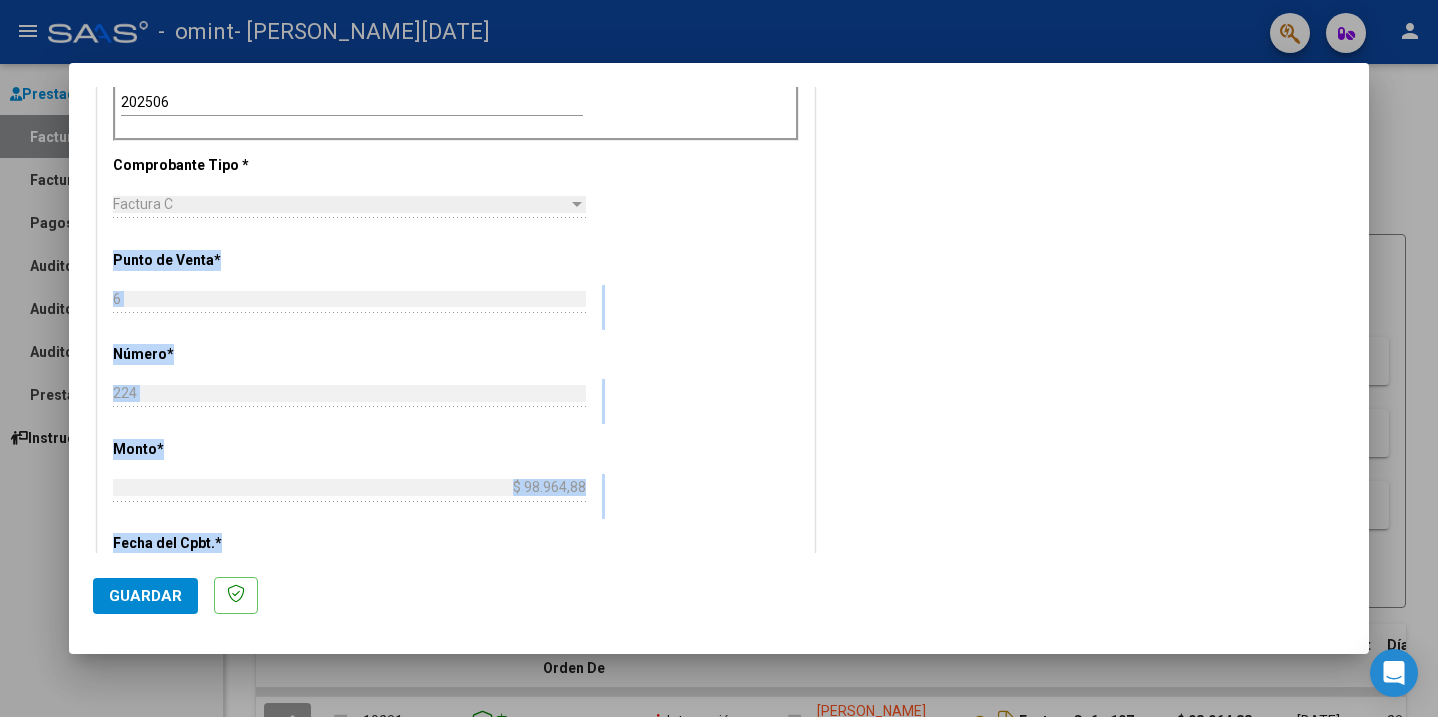 scroll, scrollTop: 707, scrollLeft: 0, axis: vertical 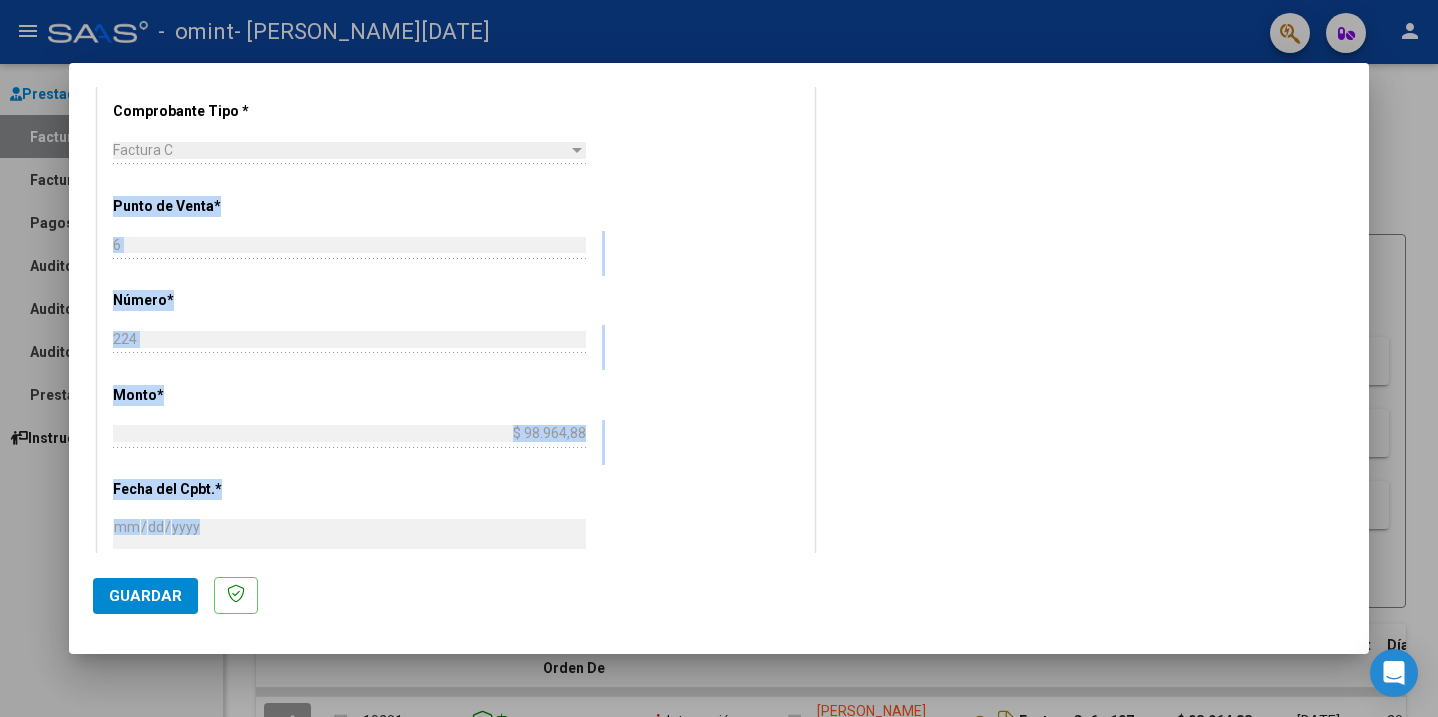 drag, startPoint x: 739, startPoint y: 472, endPoint x: 727, endPoint y: 577, distance: 105.68349 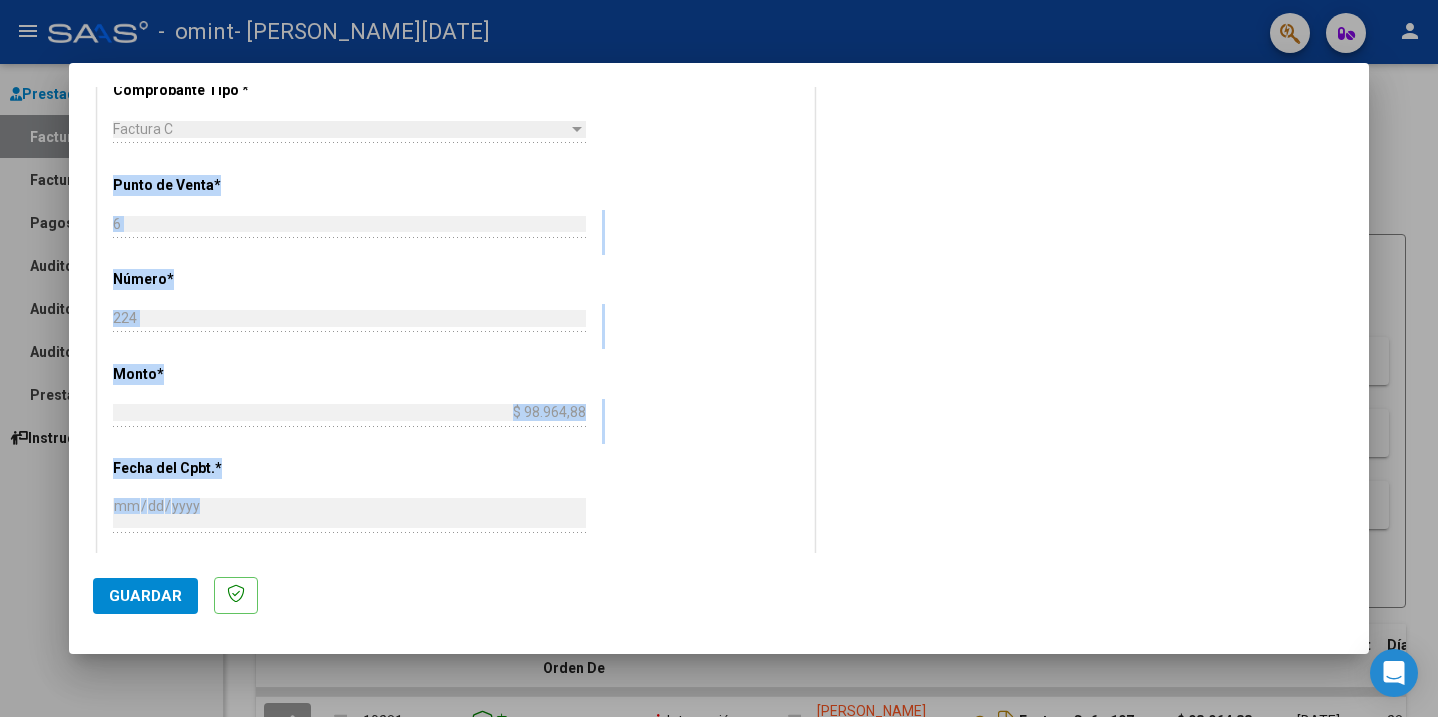 click on "CUIT  *   23-33260374-4 Ingresar CUIT  ANALISIS PRESTADOR  Area destinado * Integración Seleccionar Area Luego de guardar debe preaprobar la factura asociandola a un legajo de integración y subir la documentación respaldatoria (planilla de asistencia o ddjj para período de aislamiento)  Período de Prestación (Ej: 202305 para [DATE]    202506 Ingrese el Período de Prestación como indica el ejemplo   Comprobante Tipo * Factura C Seleccionar Tipo Punto de Venta  *   6 Ingresar el Nro.  Número  *   224 Ingresar el Nro.  Monto  *   $ 98.964,88 Ingresar el monto  [GEOGRAPHIC_DATA].  *   [DATE] Ingresar la fecha  CAE / CAEA (no ingrese CAI)    75274425846196 Ingresar el CAE o CAEA (no ingrese CAI)  Fecha de Vencimiento    Ingresar la fecha  Ref. Externa    Ingresar la ref.  N° Liquidación    Ingresar el N° Liquidación" at bounding box center [456, 310] 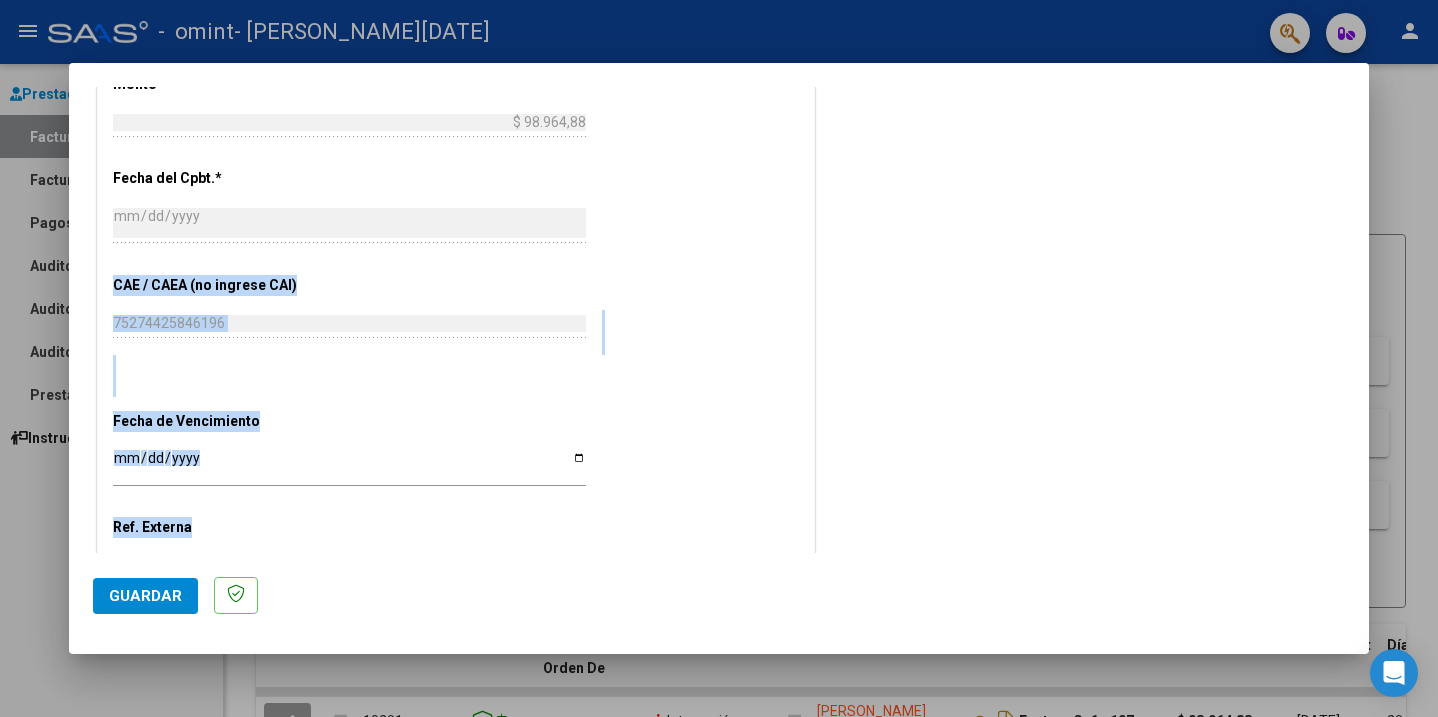 scroll, scrollTop: 1131, scrollLeft: 0, axis: vertical 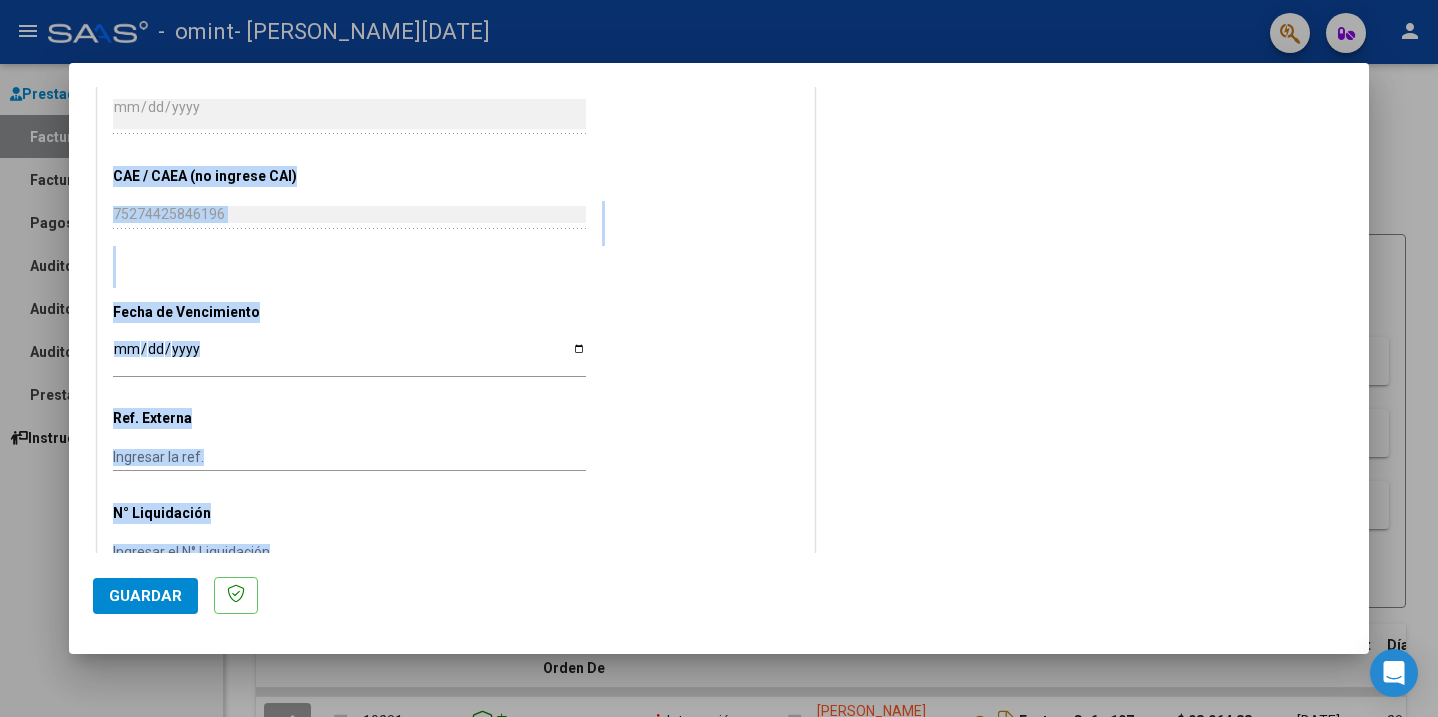drag, startPoint x: 692, startPoint y: 499, endPoint x: 679, endPoint y: 598, distance: 99.849884 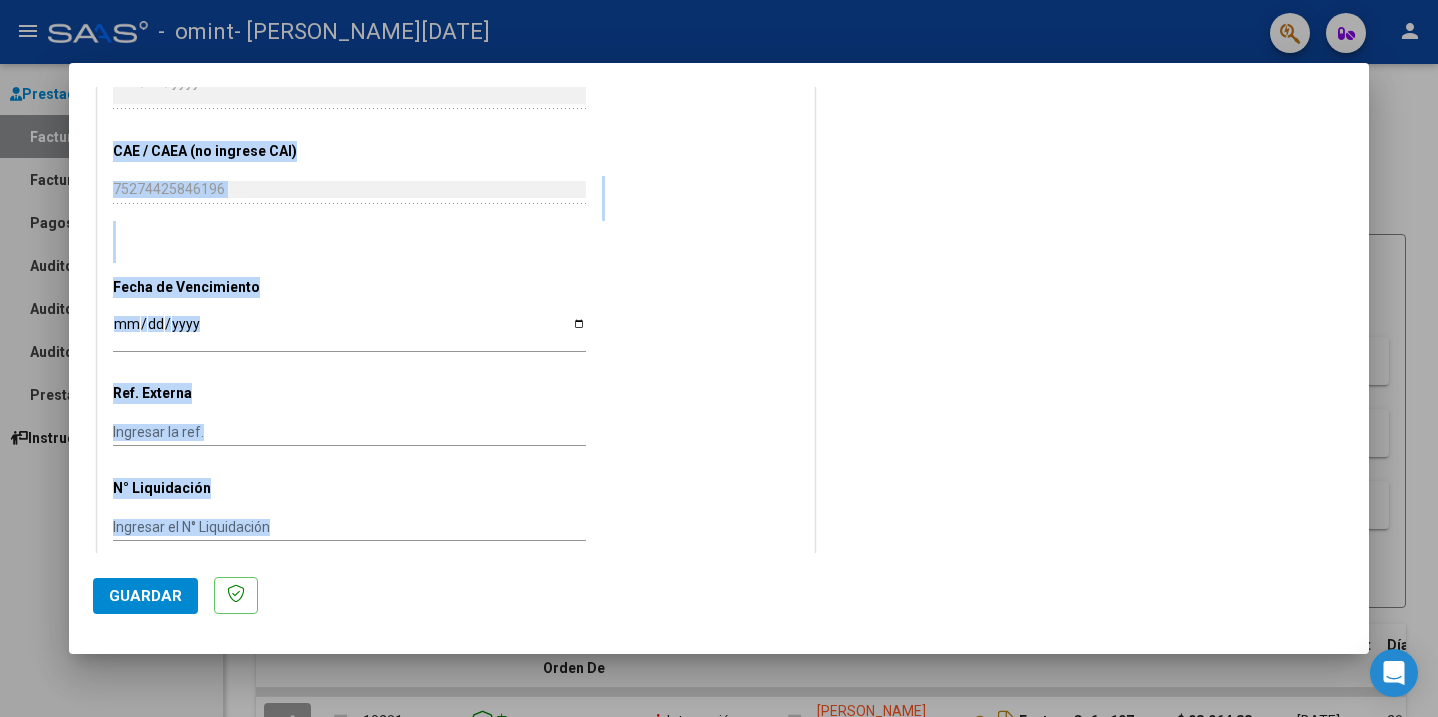click on "CUIT  *   23-33260374-4 Ingresar CUIT  ANALISIS PRESTADOR  Area destinado * Integración Seleccionar Area Luego de guardar debe preaprobar la factura asociandola a un legajo de integración y subir la documentación respaldatoria (planilla de asistencia o ddjj para período de aislamiento)  Período de Prestación (Ej: 202305 para [DATE]    202506 Ingrese el Período de Prestación como indica el ejemplo   Comprobante Tipo * Factura C Seleccionar Tipo Punto de Venta  *   6 Ingresar el Nro.  Número  *   224 Ingresar el Nro.  Monto  *   $ 98.964,88 Ingresar el monto  [GEOGRAPHIC_DATA].  *   [DATE] Ingresar la fecha  CAE / CAEA (no ingrese CAI)    75274425846196 Ingresar el CAE o CAEA (no ingrese CAI)  Fecha de Vencimiento    Ingresar la fecha  Ref. Externa    Ingresar la ref.  N° Liquidación    Ingresar el N° Liquidación" at bounding box center (456, -114) 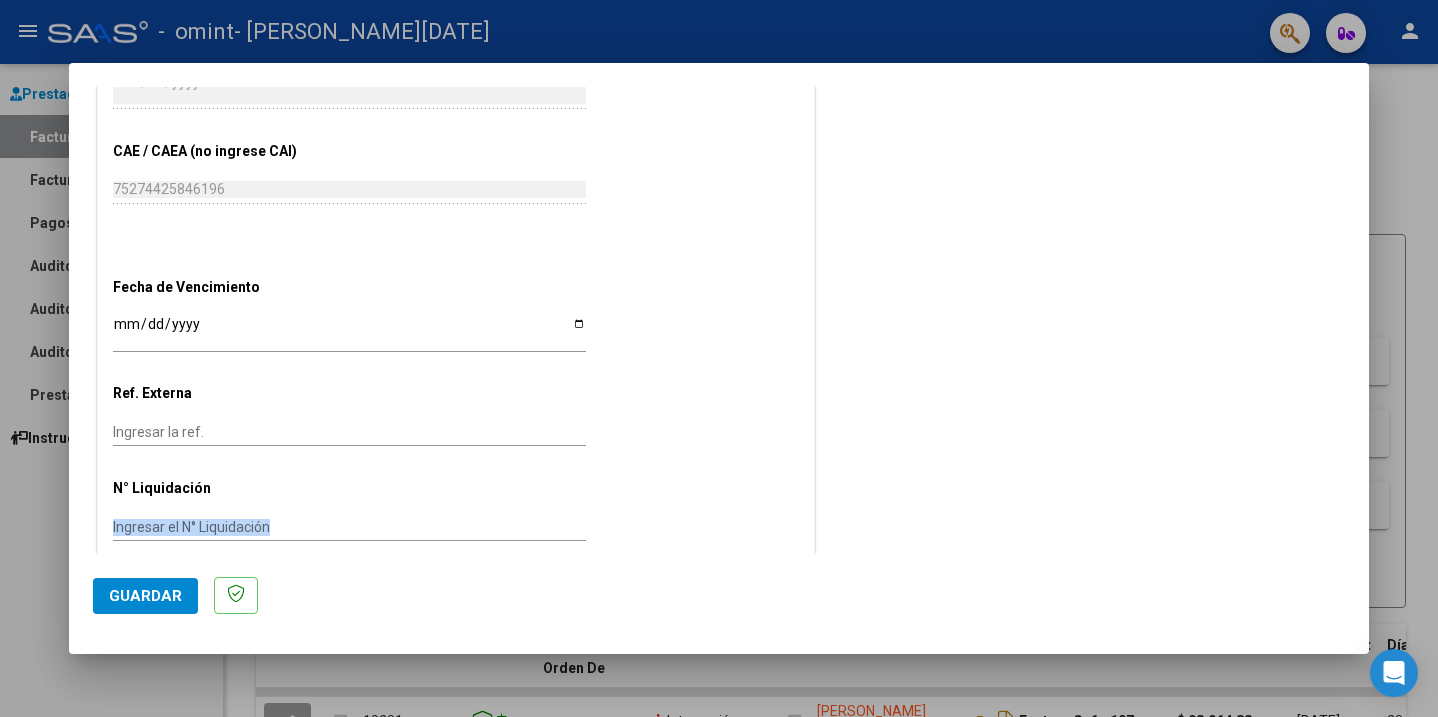 drag, startPoint x: 419, startPoint y: 488, endPoint x: 411, endPoint y: 601, distance: 113.28283 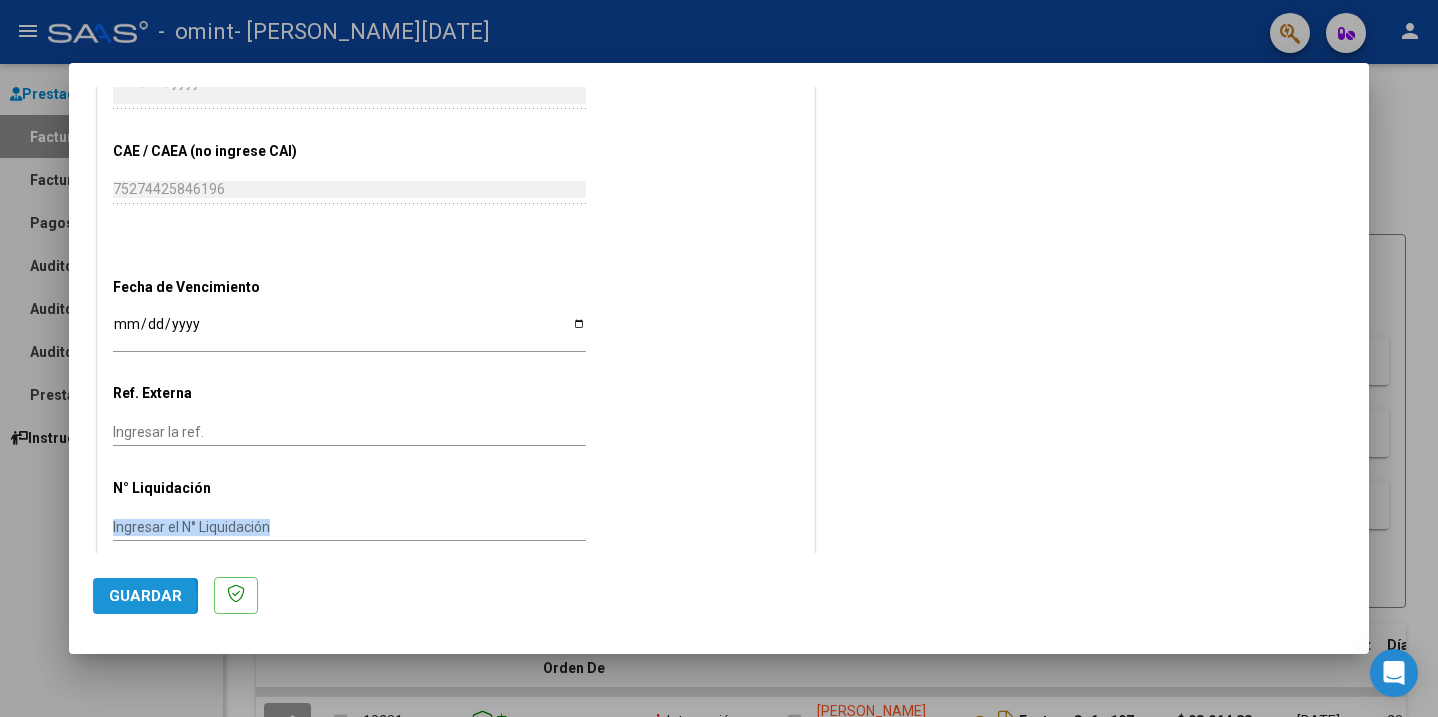 click on "Guardar" 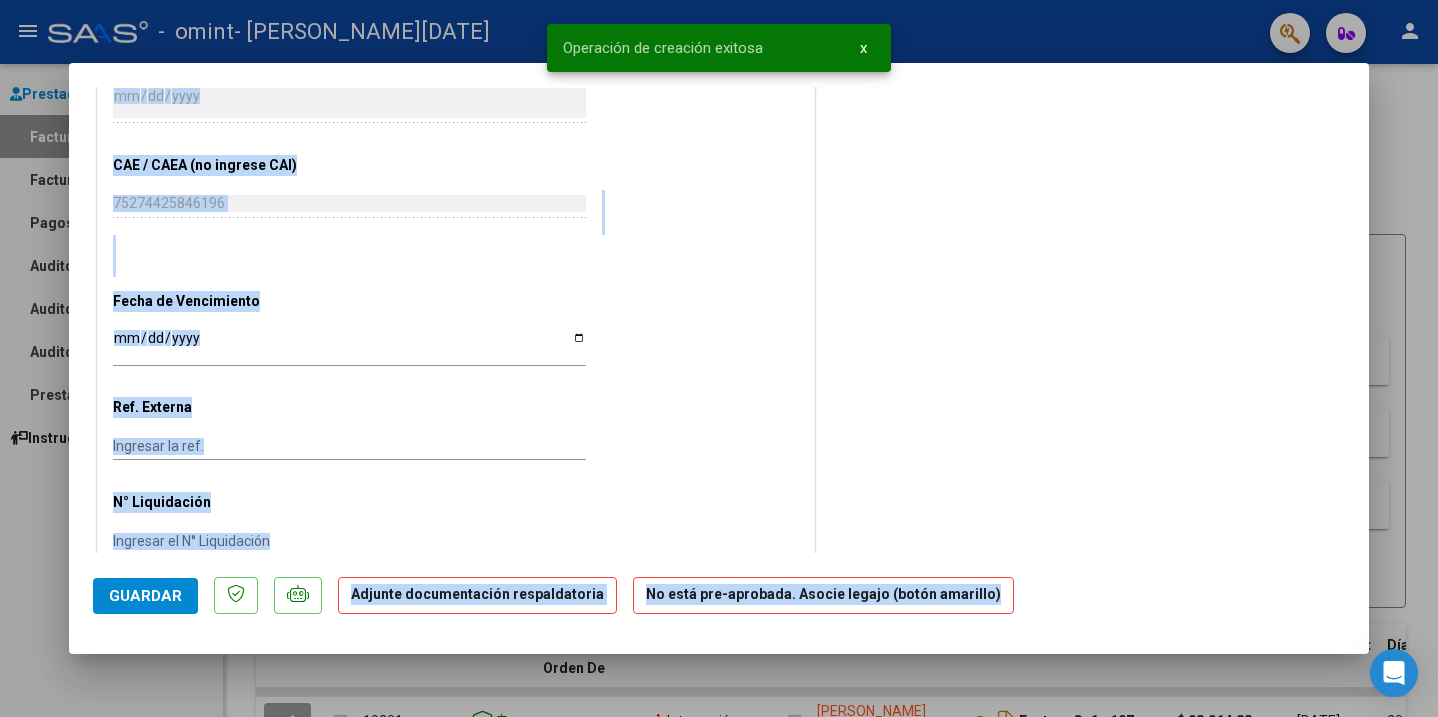 scroll, scrollTop: 0, scrollLeft: 0, axis: both 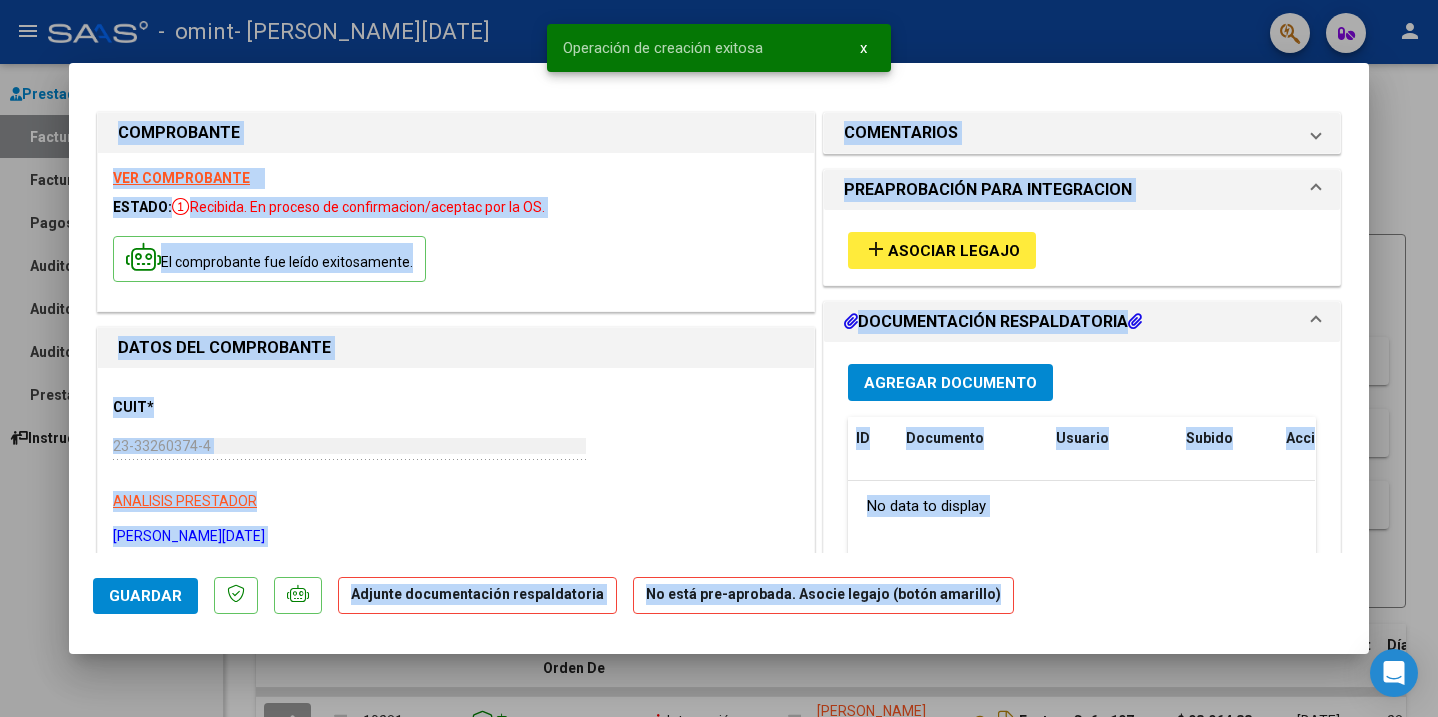 click on "CUIT  *   23-33260374-4 Ingresar CUIT  ANALISIS PRESTADOR  [PERSON_NAME][DATE]" at bounding box center [456, 465] 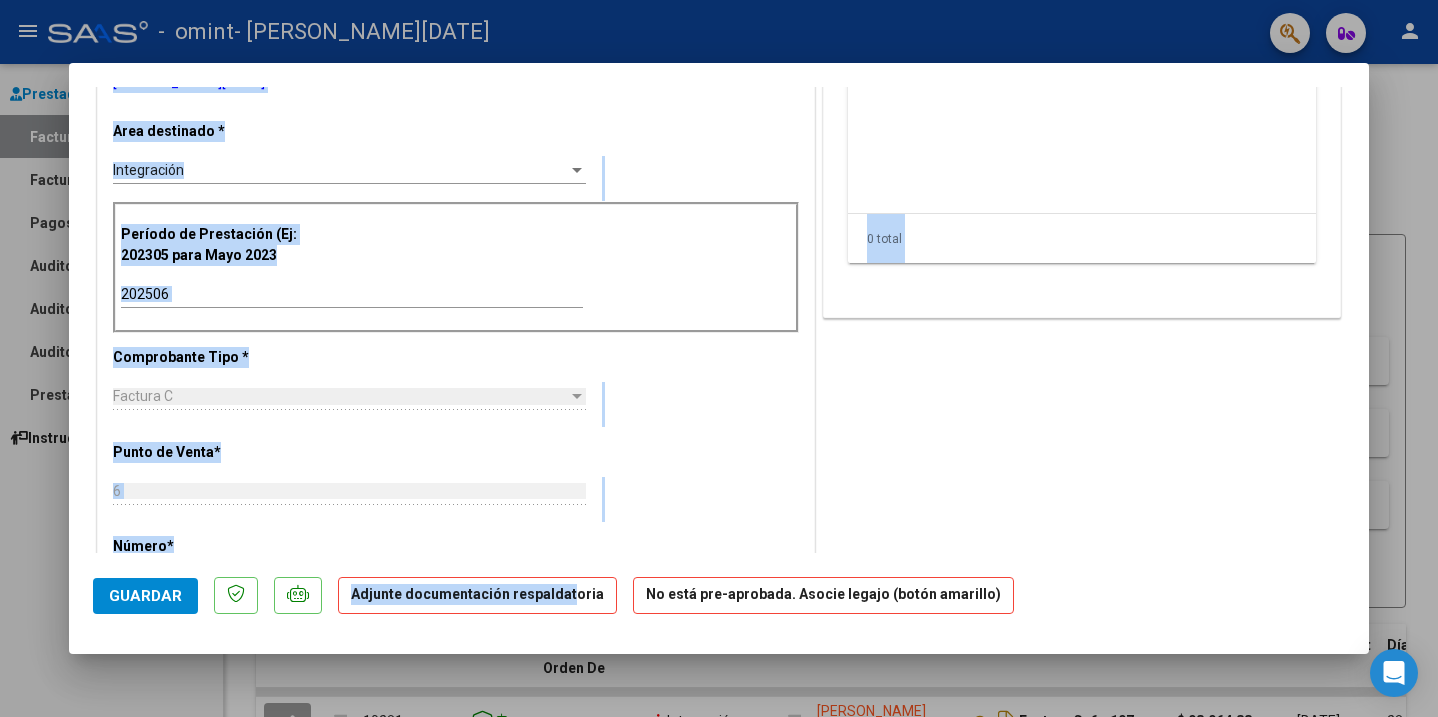 drag, startPoint x: 584, startPoint y: 417, endPoint x: 559, endPoint y: 596, distance: 180.73738 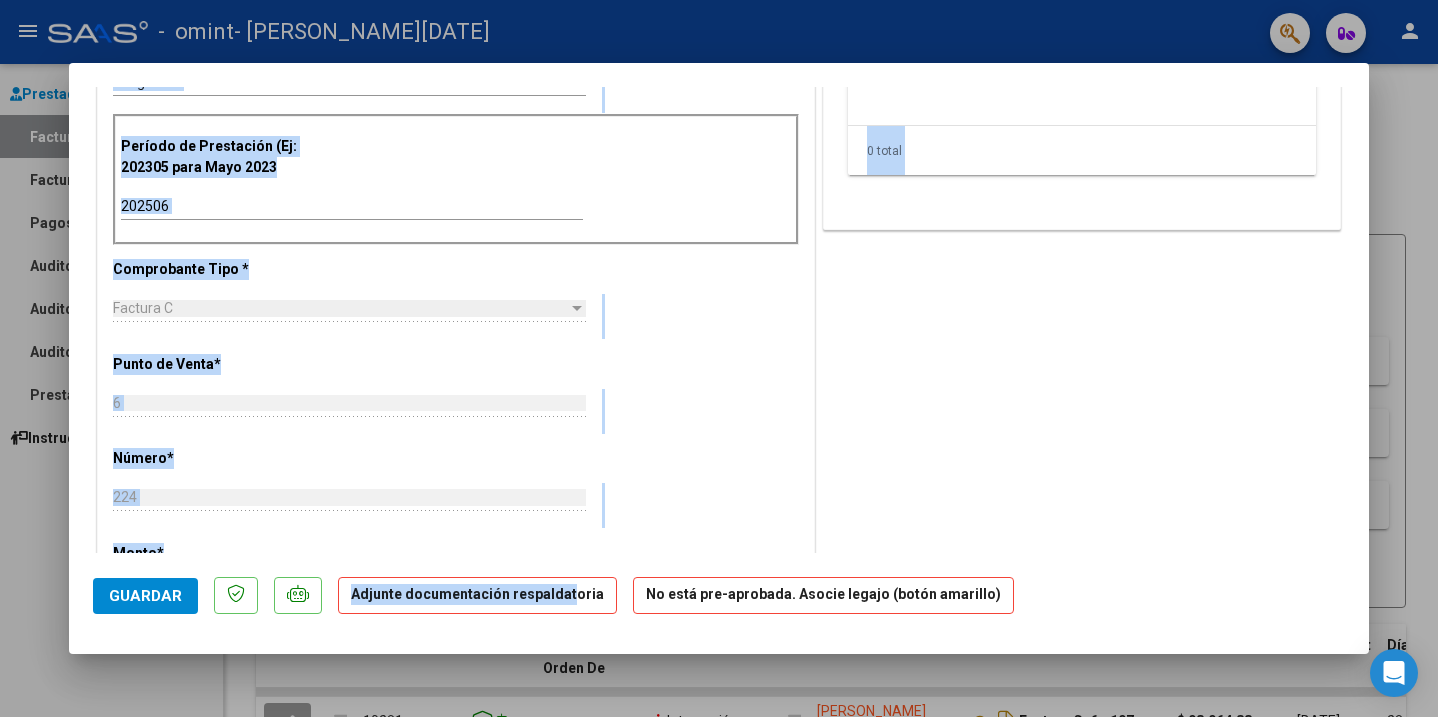 click on "CUIT  *   23-33260374-4 Ingresar CUIT  ANALISIS PRESTADOR  [PERSON_NAME][DATE]  ARCA Padrón  Area destinado * Integración Seleccionar Area Período de Prestación (Ej: 202305 para [DATE]    202506 Ingrese el Período de Prestación como indica el ejemplo   Comprobante Tipo * Factura C Seleccionar Tipo Punto de Venta  *   6 Ingresar el Nro.  Número  *   224 Ingresar el Nro.  Monto  *   $ 98.964,88 Ingresar el monto  [GEOGRAPHIC_DATA].  *   [DATE] Ingresar la fecha  CAE / CAEA (no ingrese CAI)    75274425846196 Ingresar el CAE o CAEA (no ingrese CAI)  Fecha de Vencimiento    Ingresar la fecha  Ref. Externa    Ingresar la ref.  N° Liquidación    Ingresar el N° Liquidación" at bounding box center [456, 501] 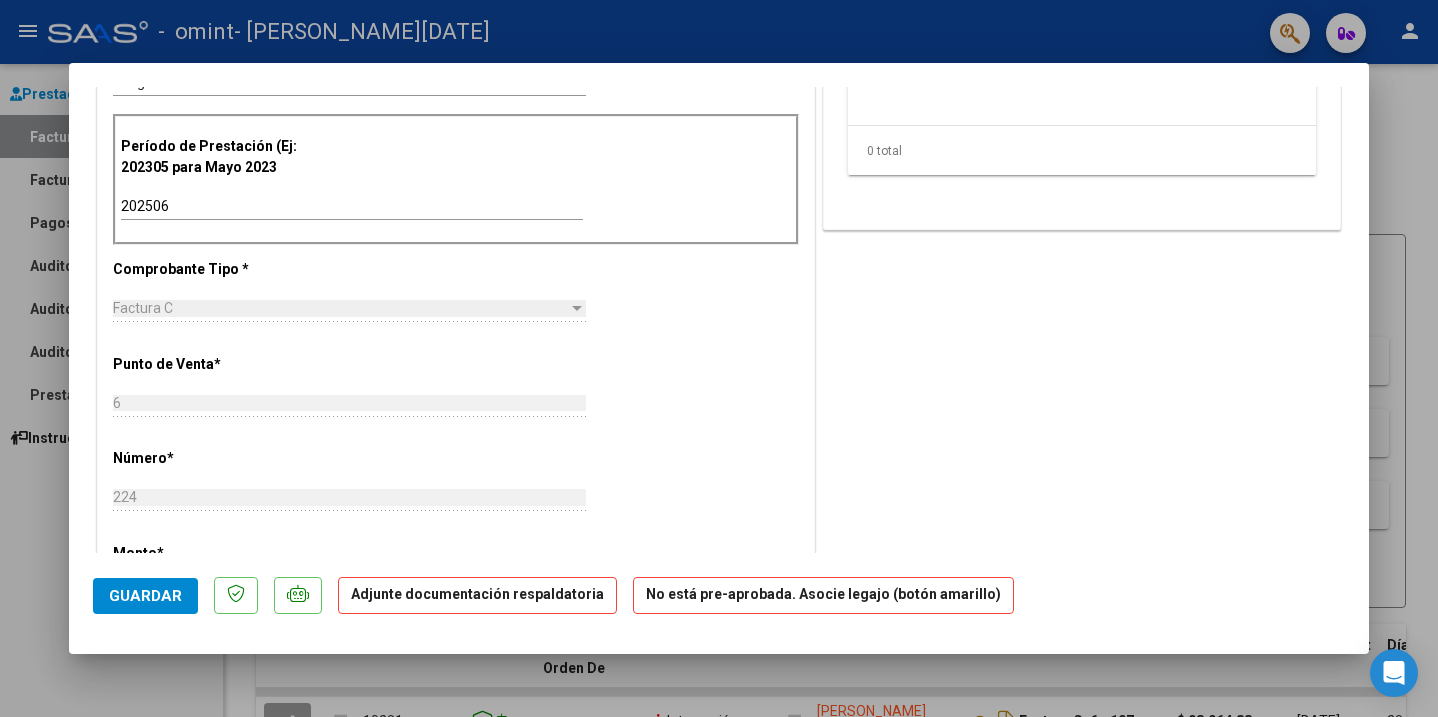 click on "Adjunte documentación respaldatoria" 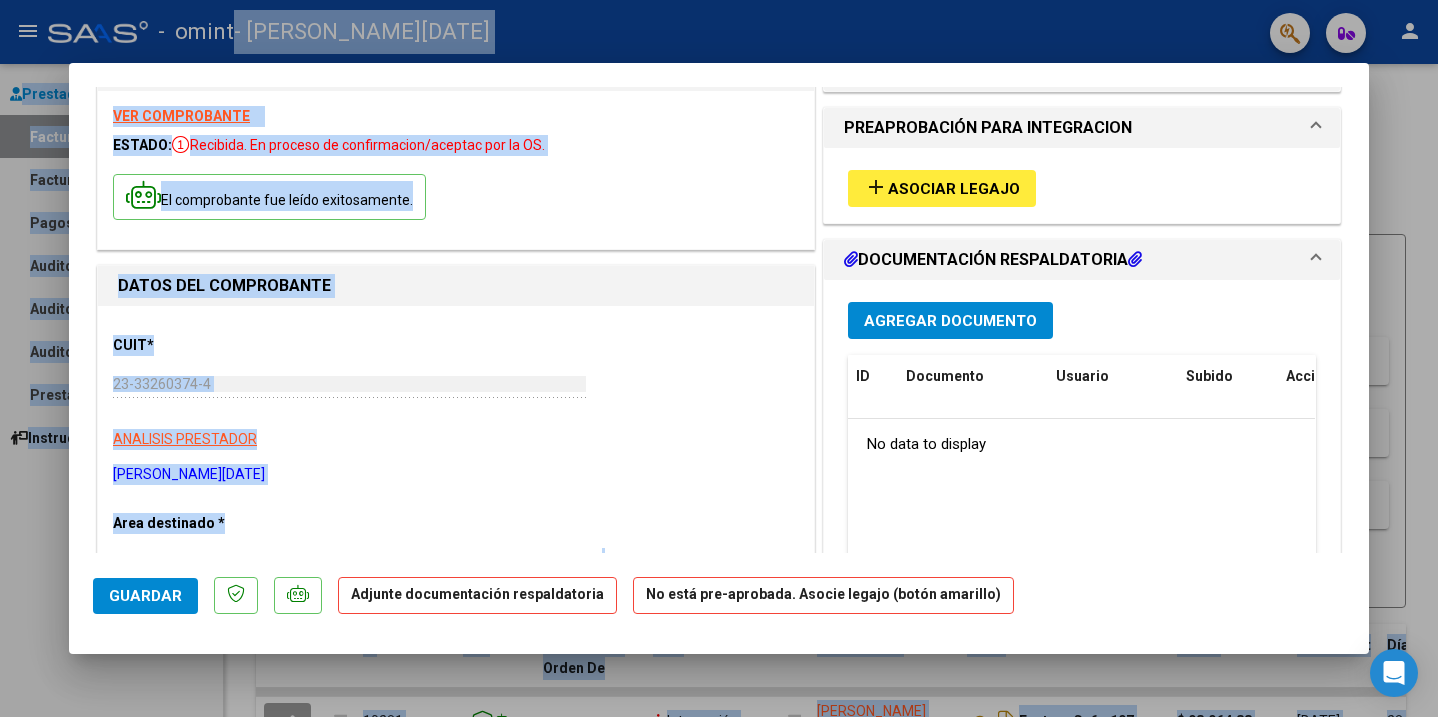 scroll, scrollTop: 0, scrollLeft: 0, axis: both 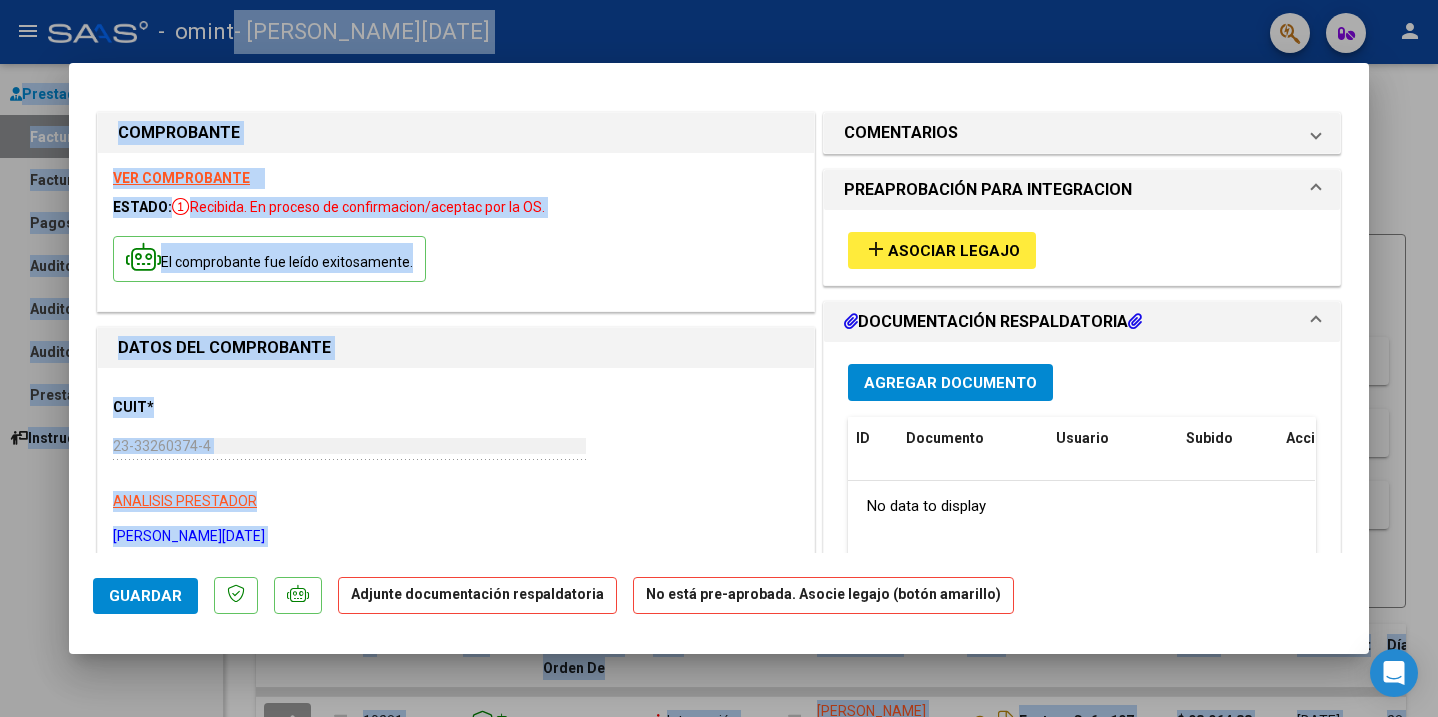 drag, startPoint x: 648, startPoint y: 373, endPoint x: 643, endPoint y: -6, distance: 379.033 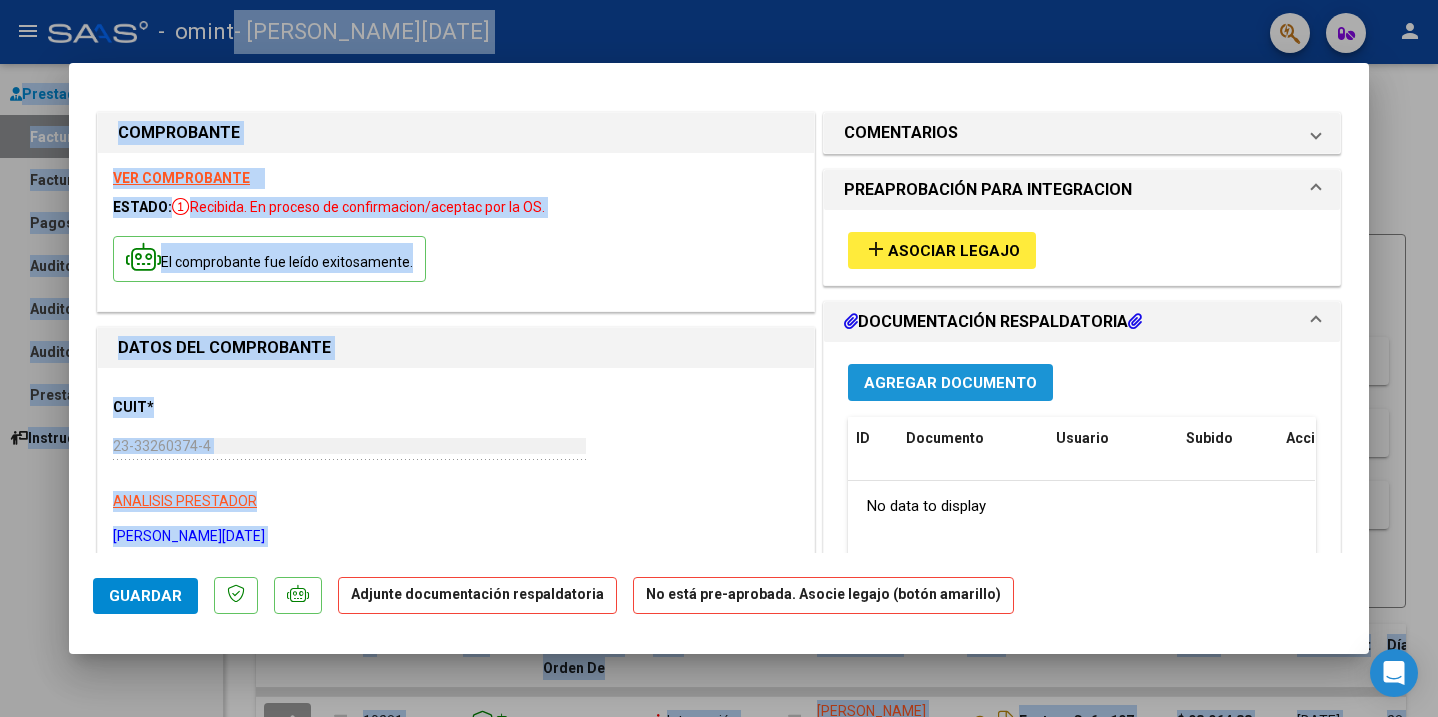 click on "Agregar Documento" at bounding box center (950, 383) 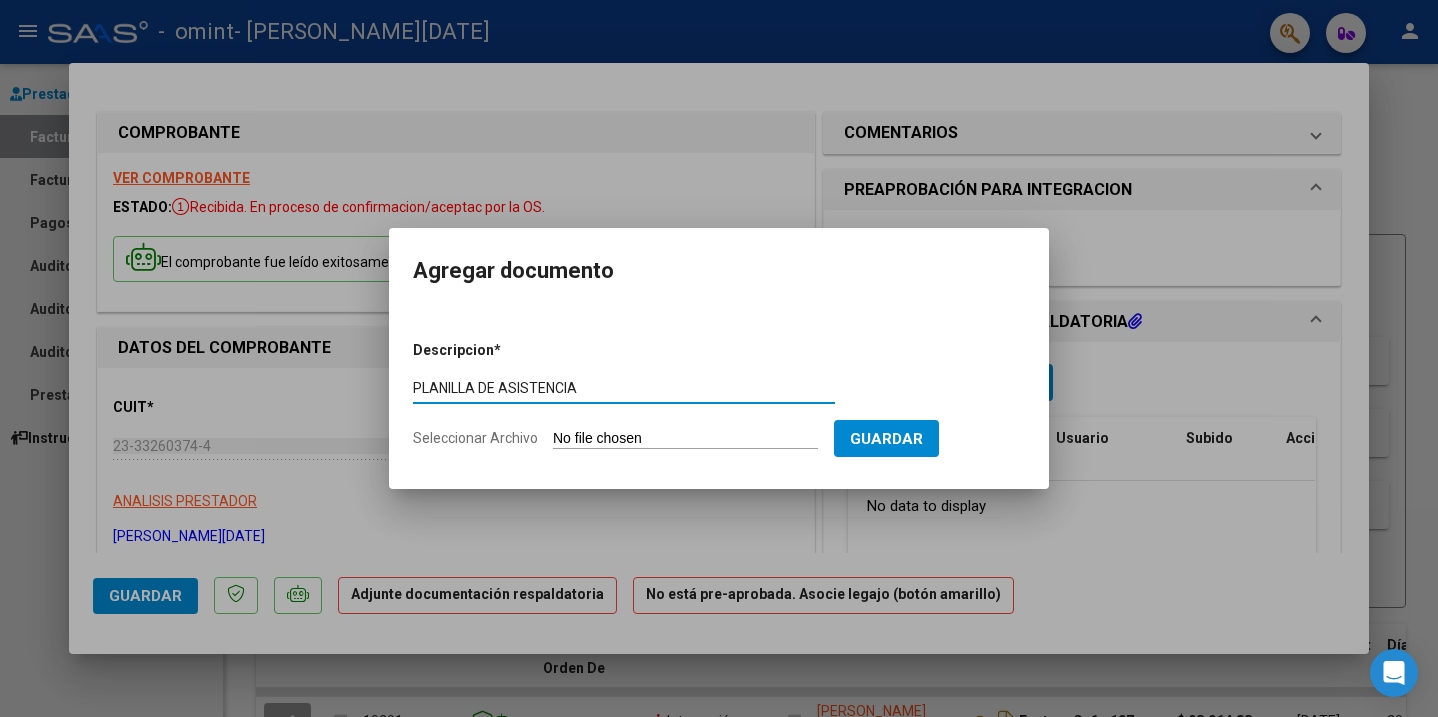 type on "PLANILLA DE ASISTENCIA" 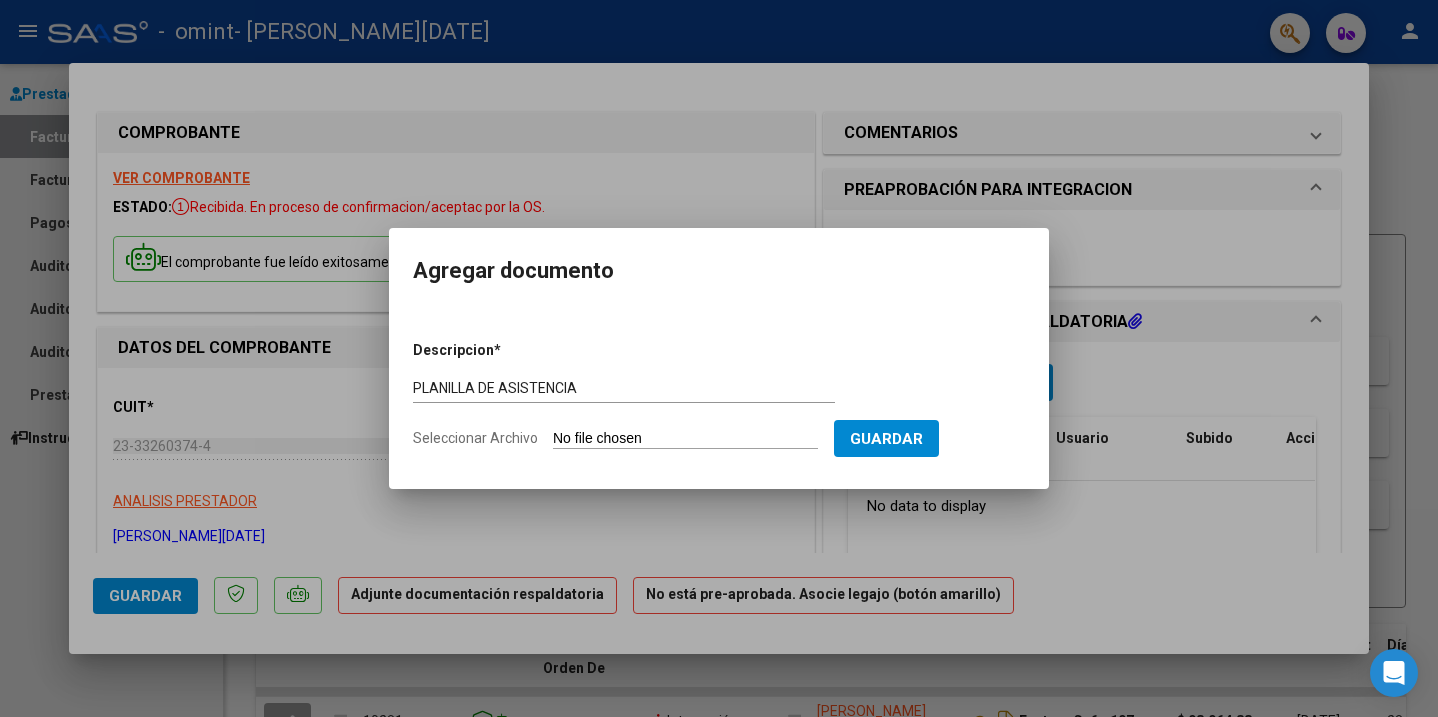 type on "C:\fakepath\[DATE] 12-27.pdf" 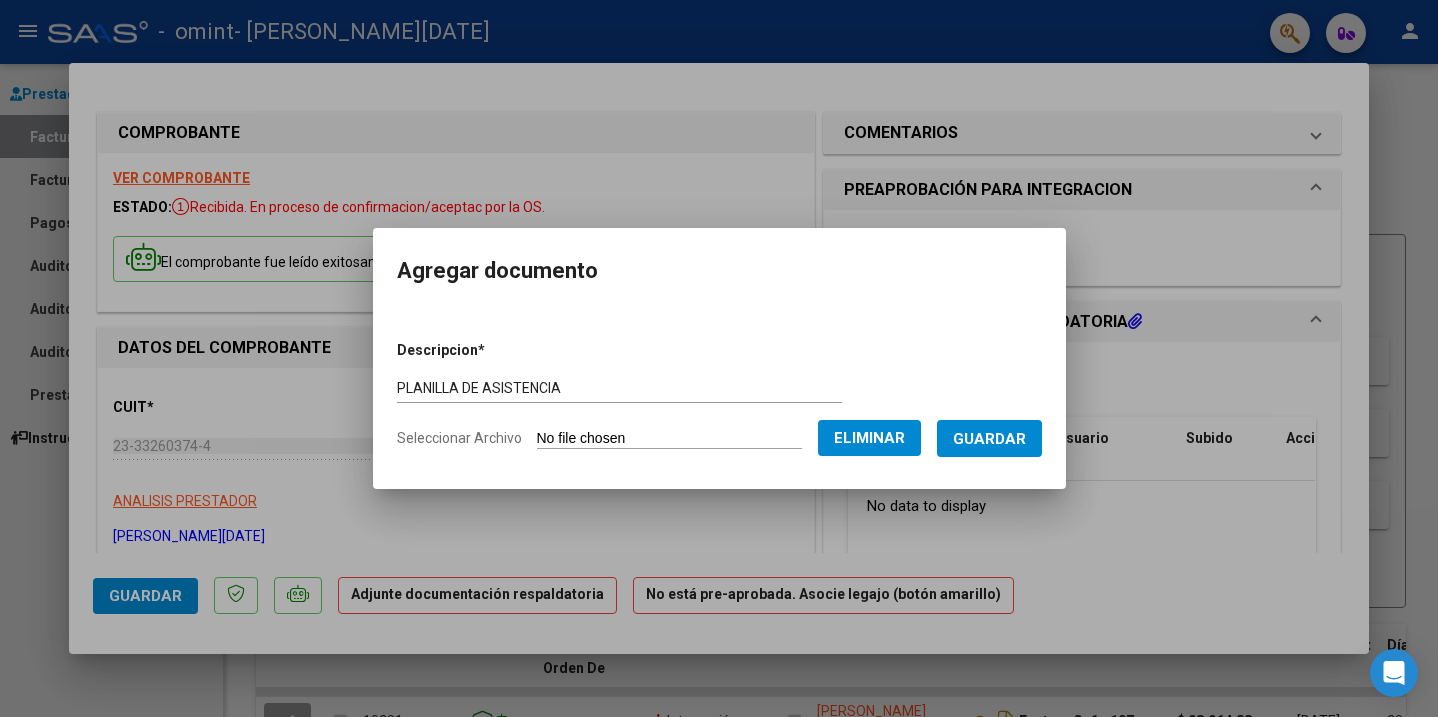 click on "Guardar" at bounding box center (989, 439) 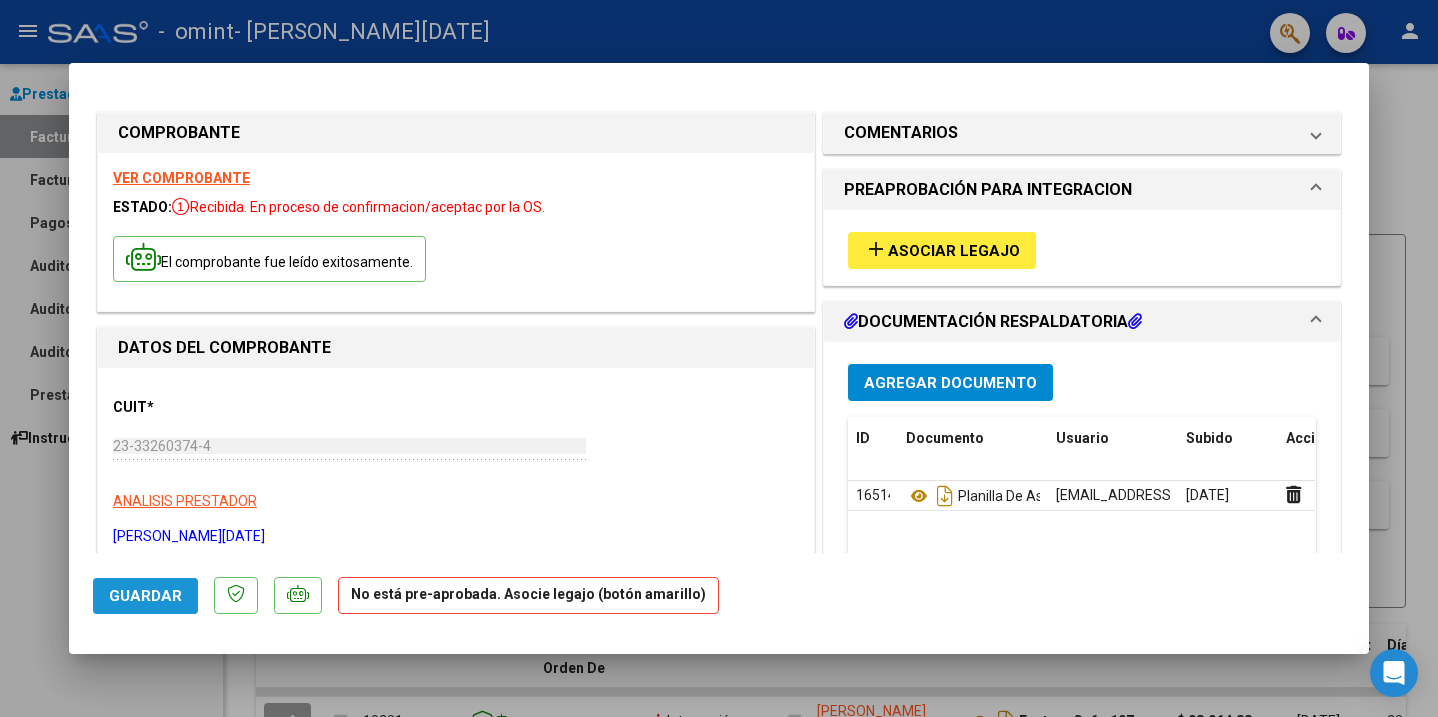 click on "Guardar" 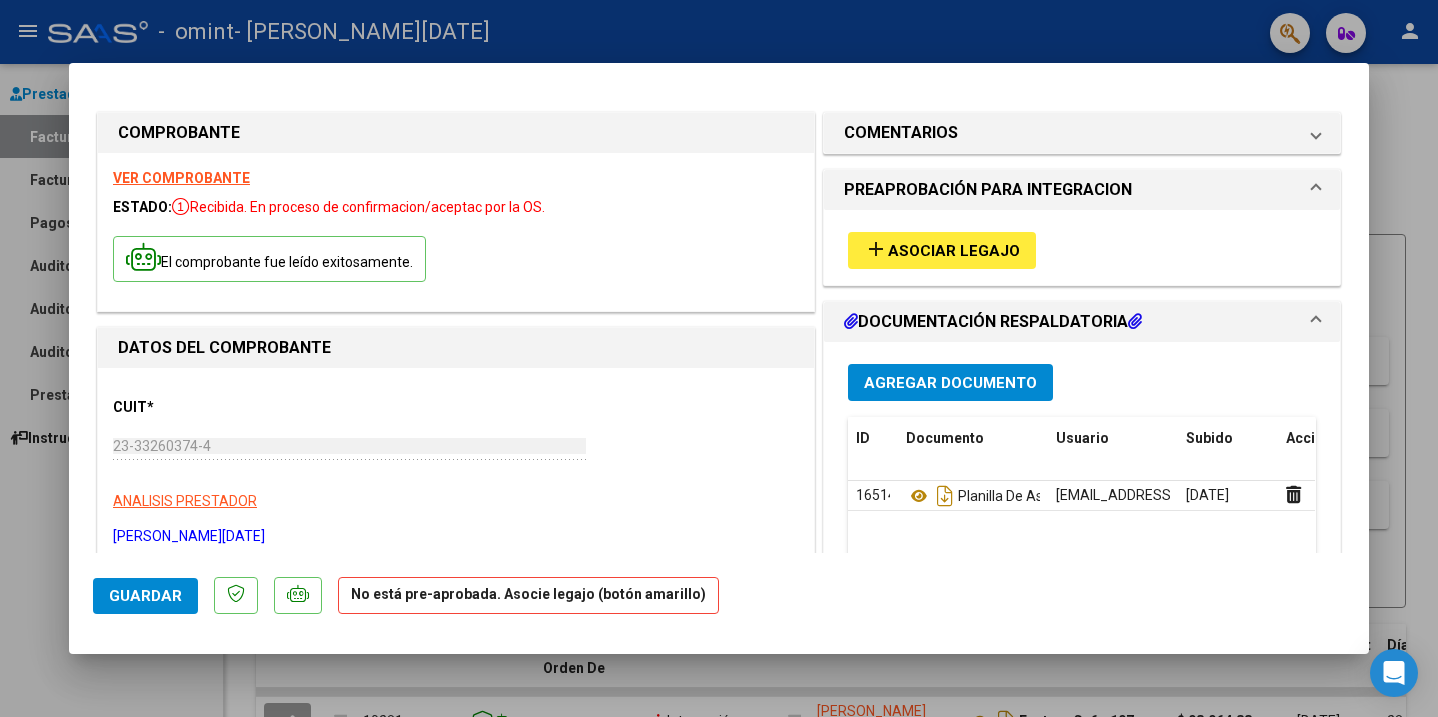 click on "Guardar" 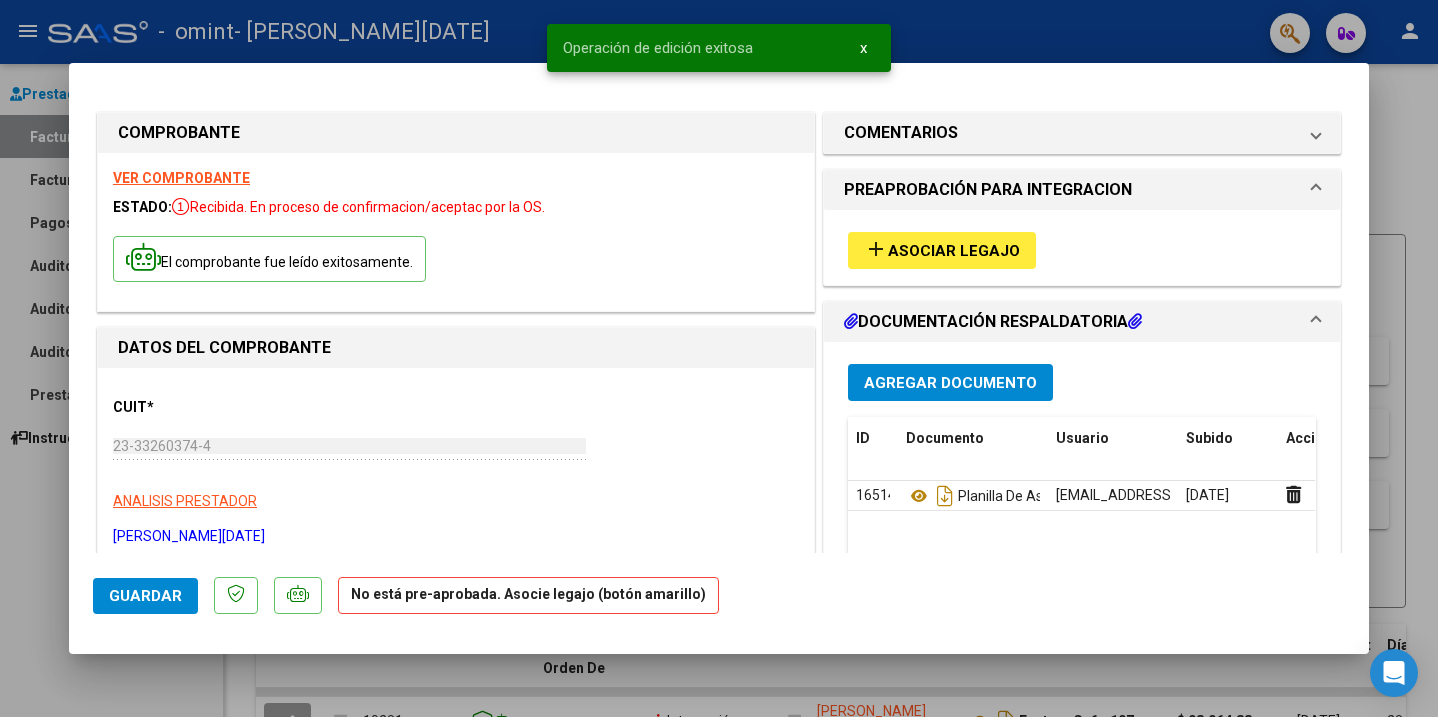 click at bounding box center (719, 358) 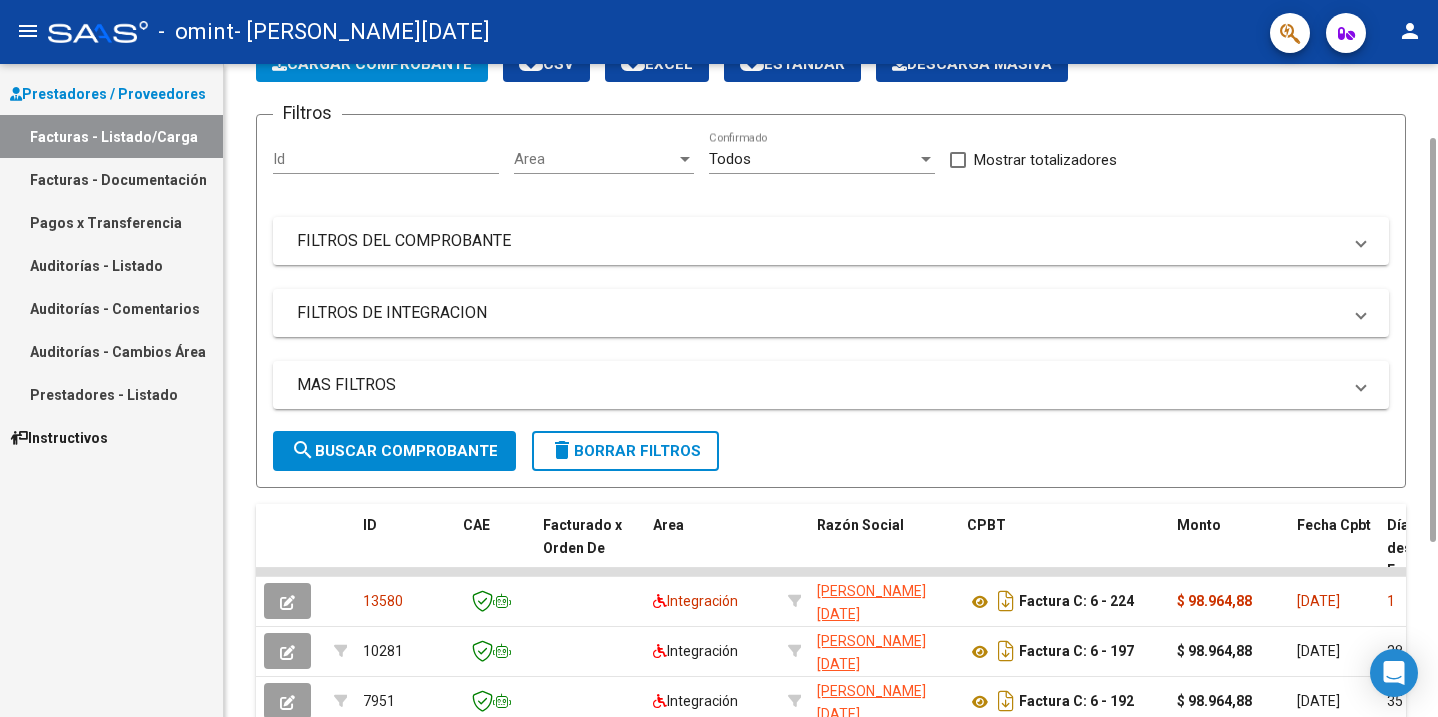scroll, scrollTop: 180, scrollLeft: 0, axis: vertical 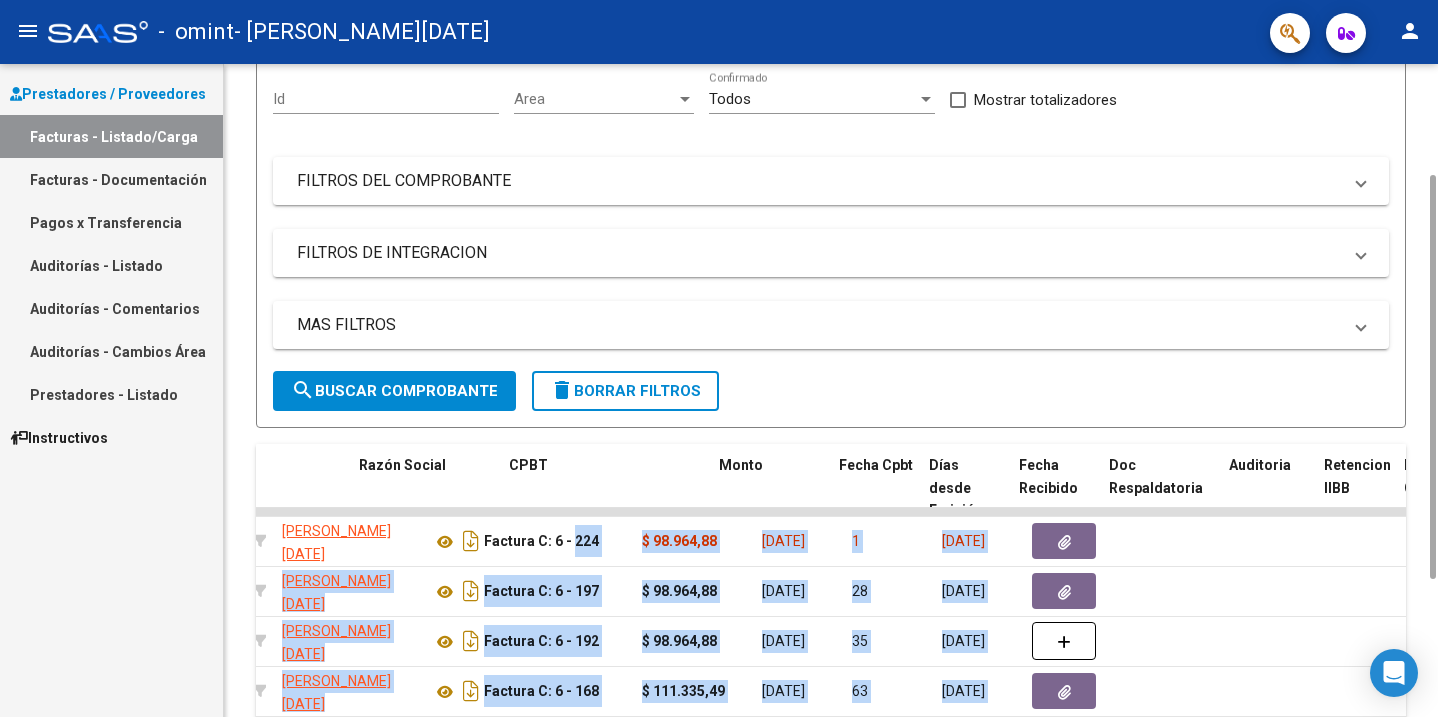 drag, startPoint x: 1107, startPoint y: 542, endPoint x: 1417, endPoint y: 554, distance: 310.23218 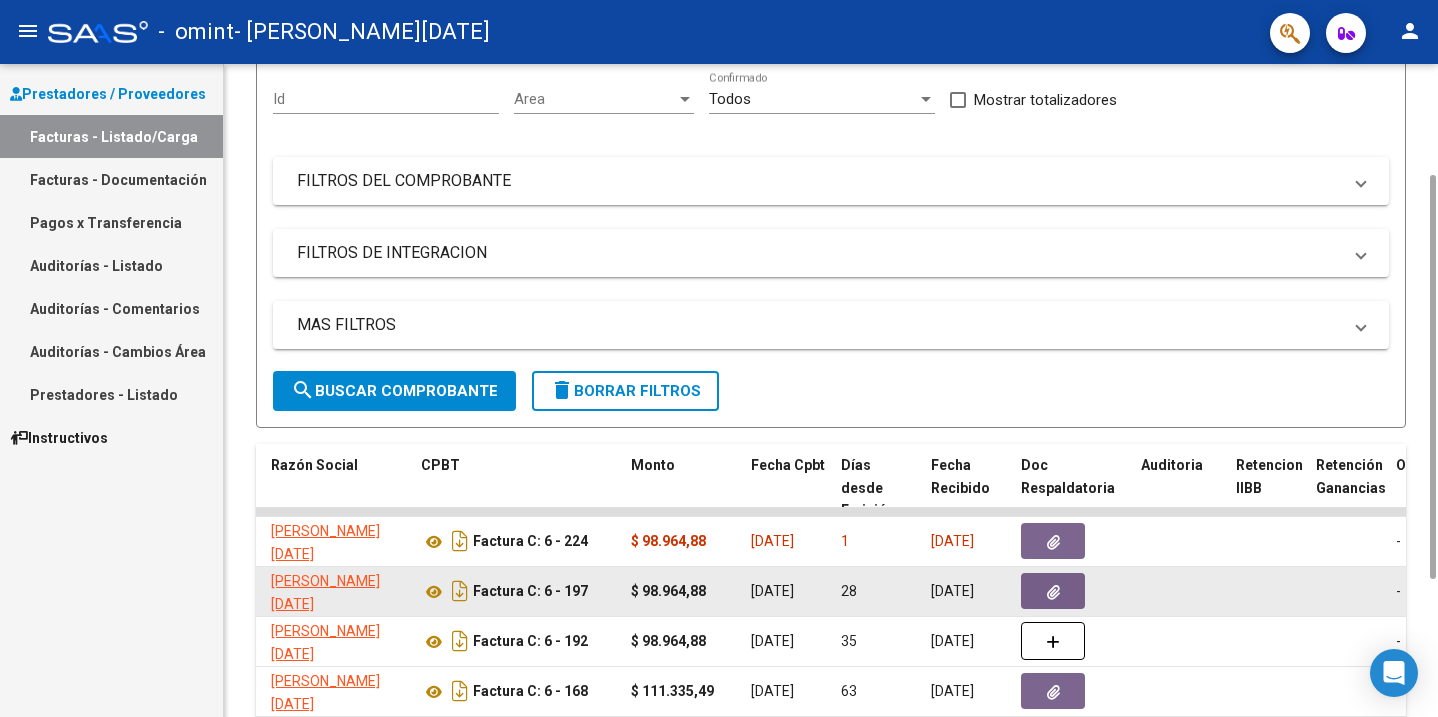 click 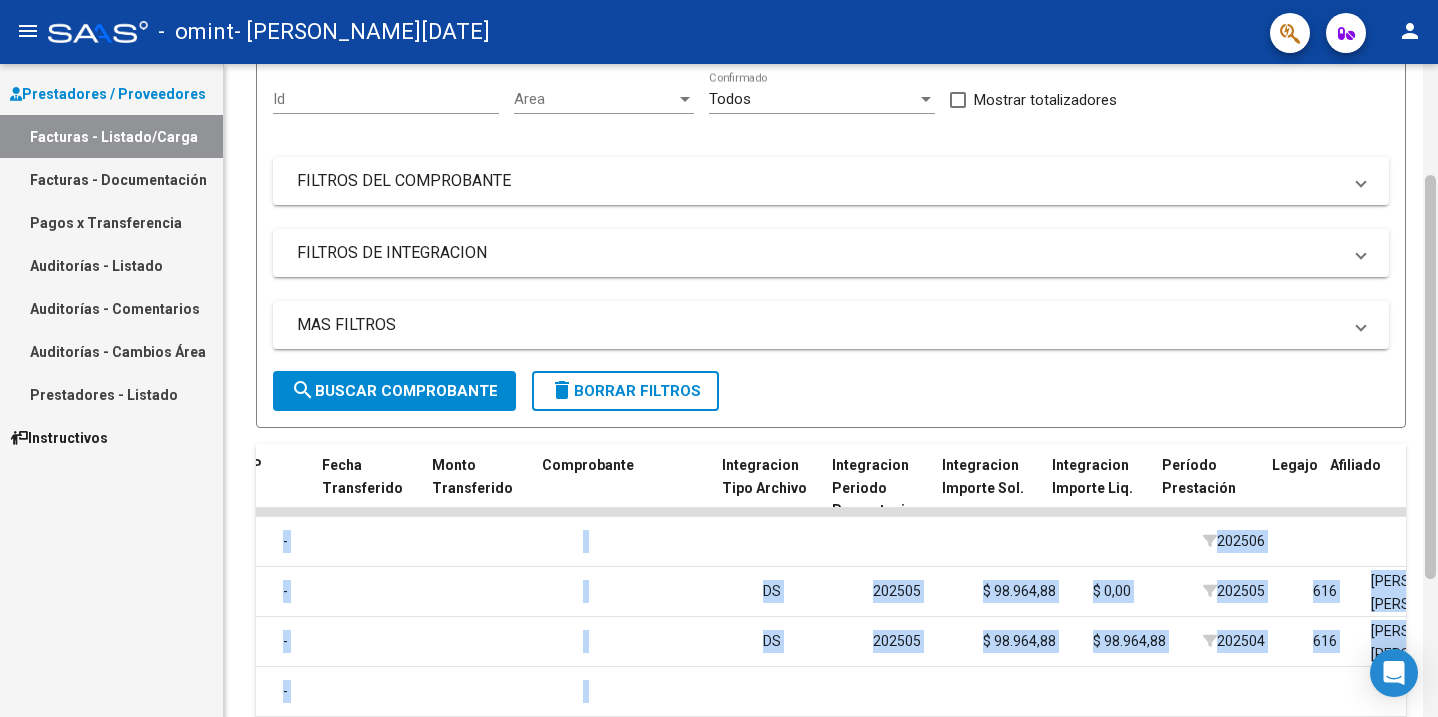 scroll, scrollTop: 0, scrollLeft: 1864, axis: horizontal 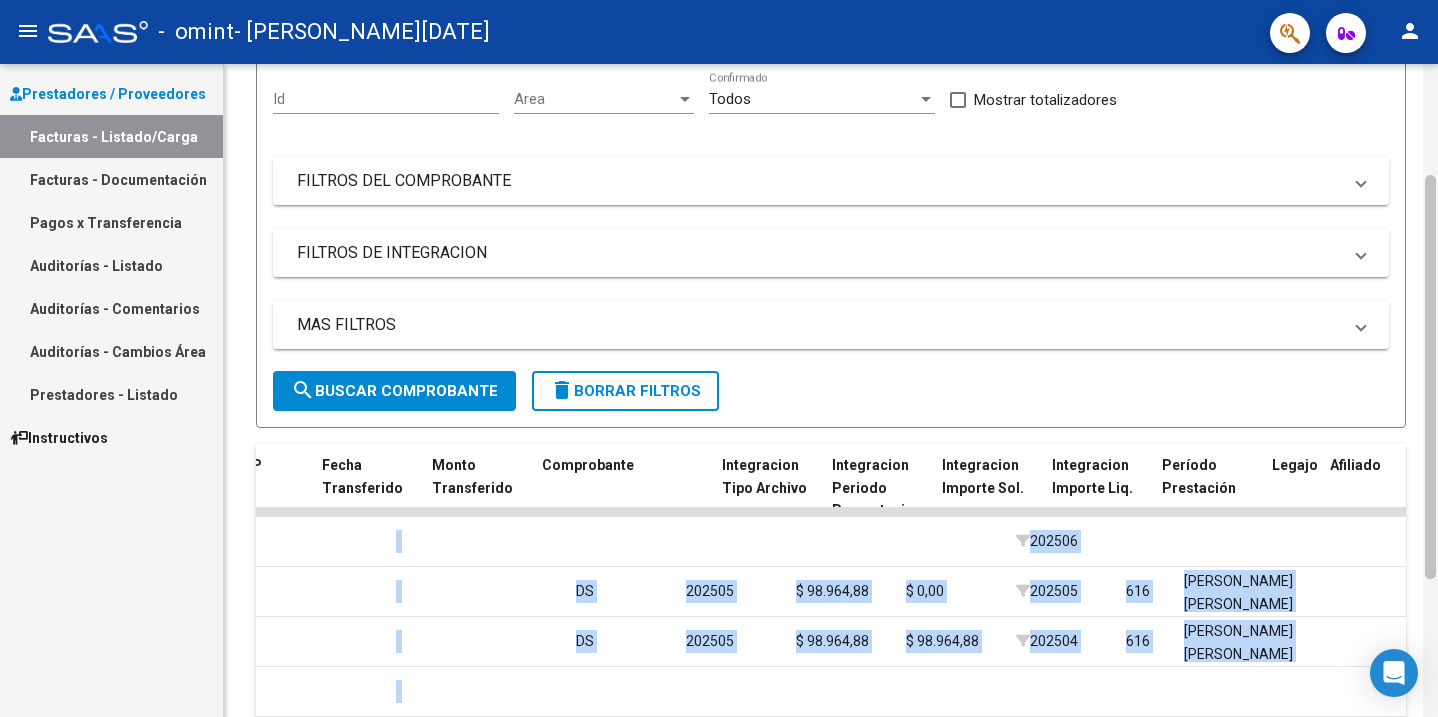 drag, startPoint x: 1173, startPoint y: 548, endPoint x: 1430, endPoint y: 539, distance: 257.15753 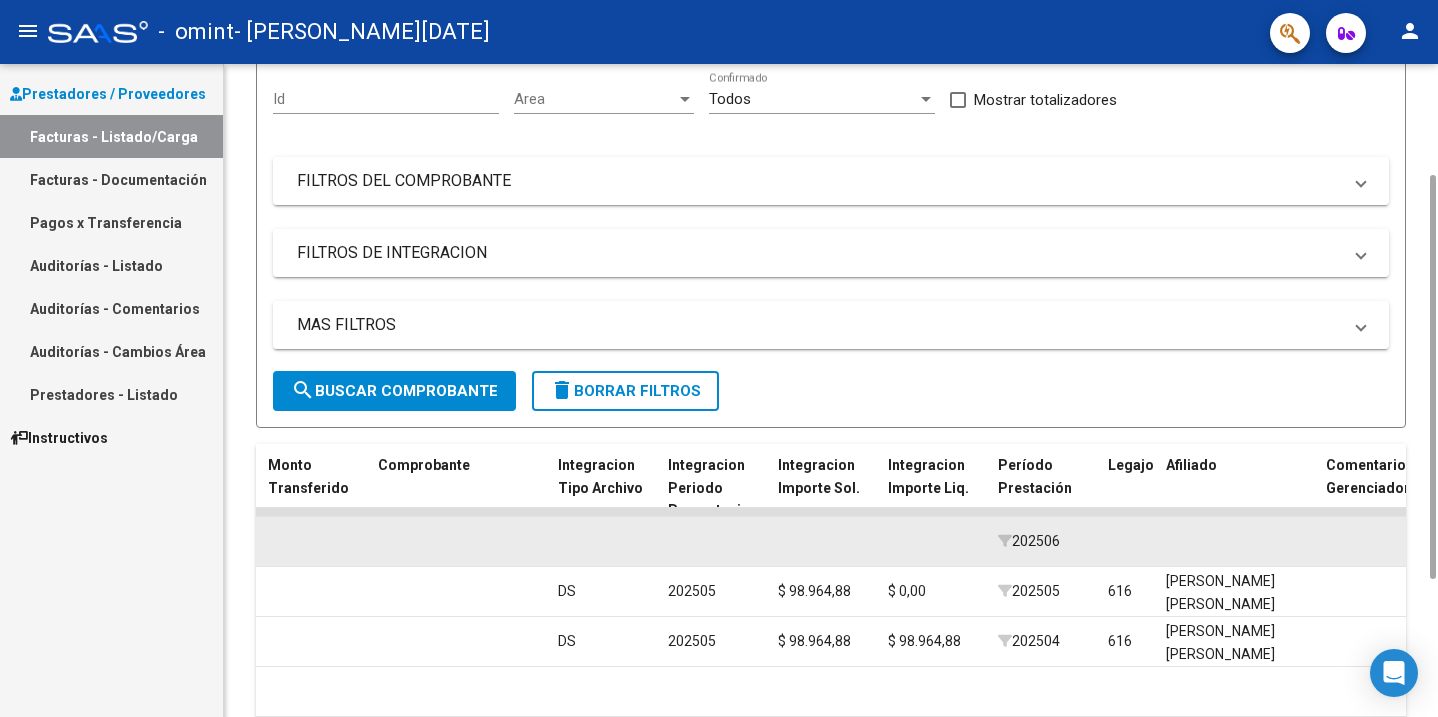 click 